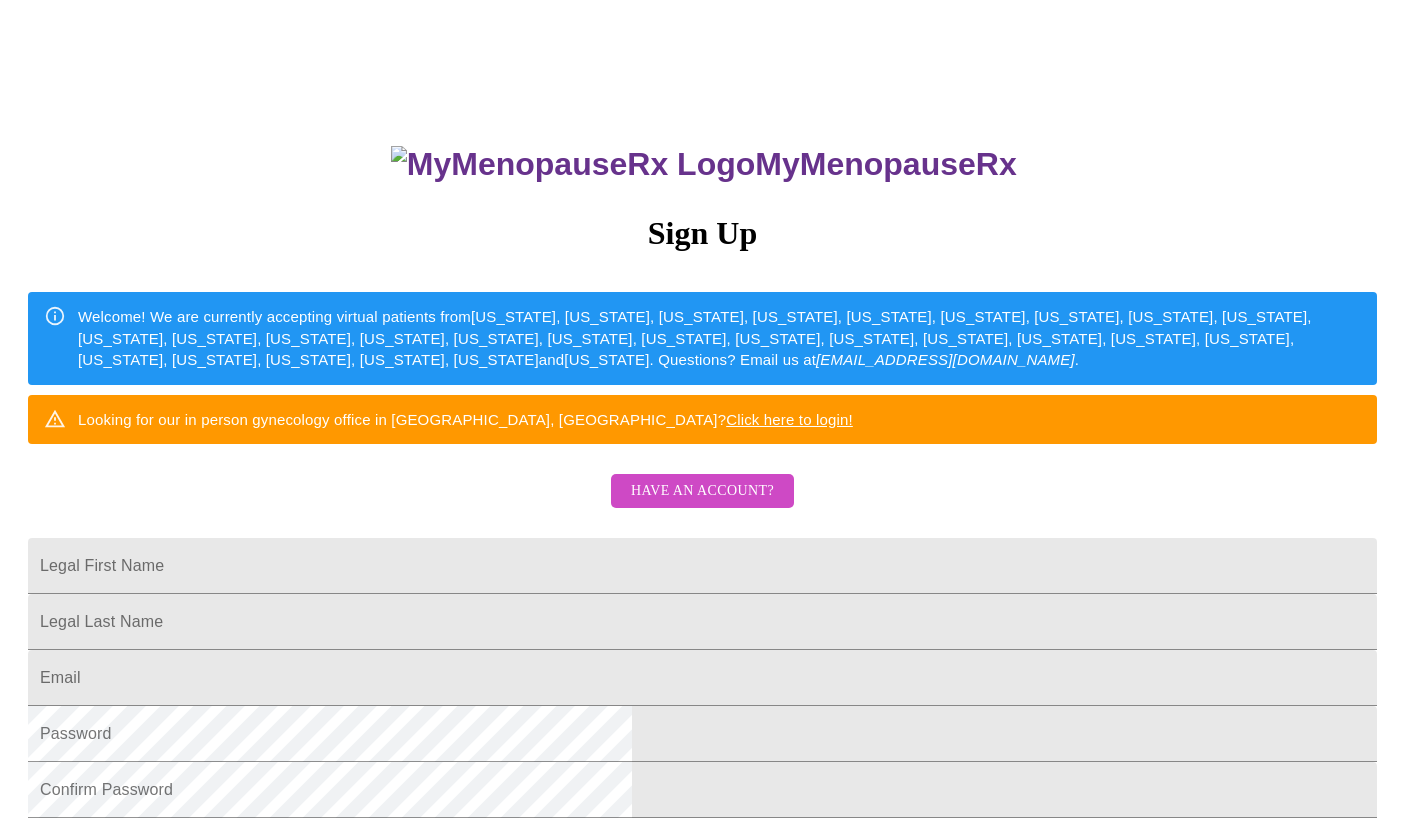 scroll, scrollTop: 64, scrollLeft: 0, axis: vertical 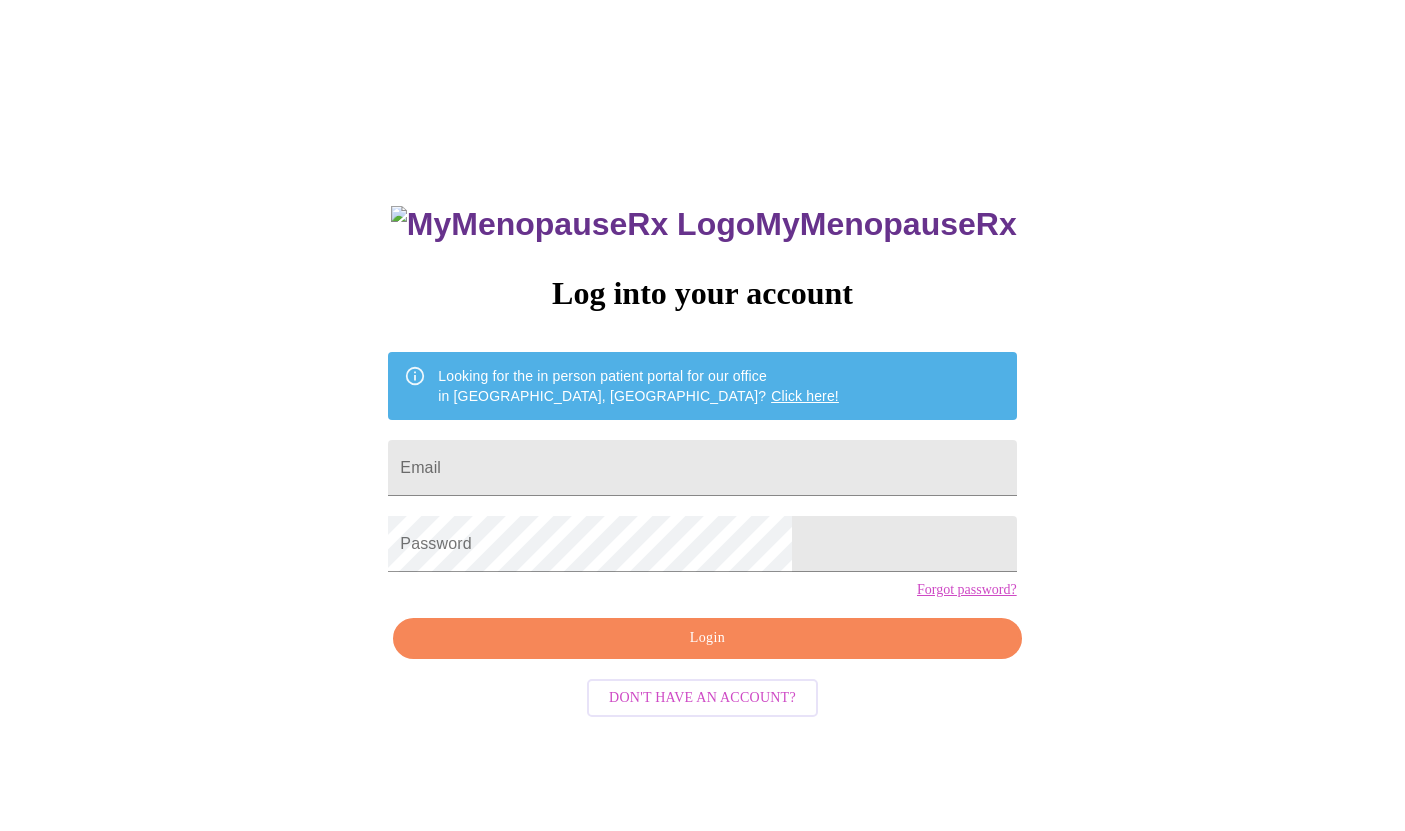 click on "Don't have an account?" at bounding box center [702, 698] 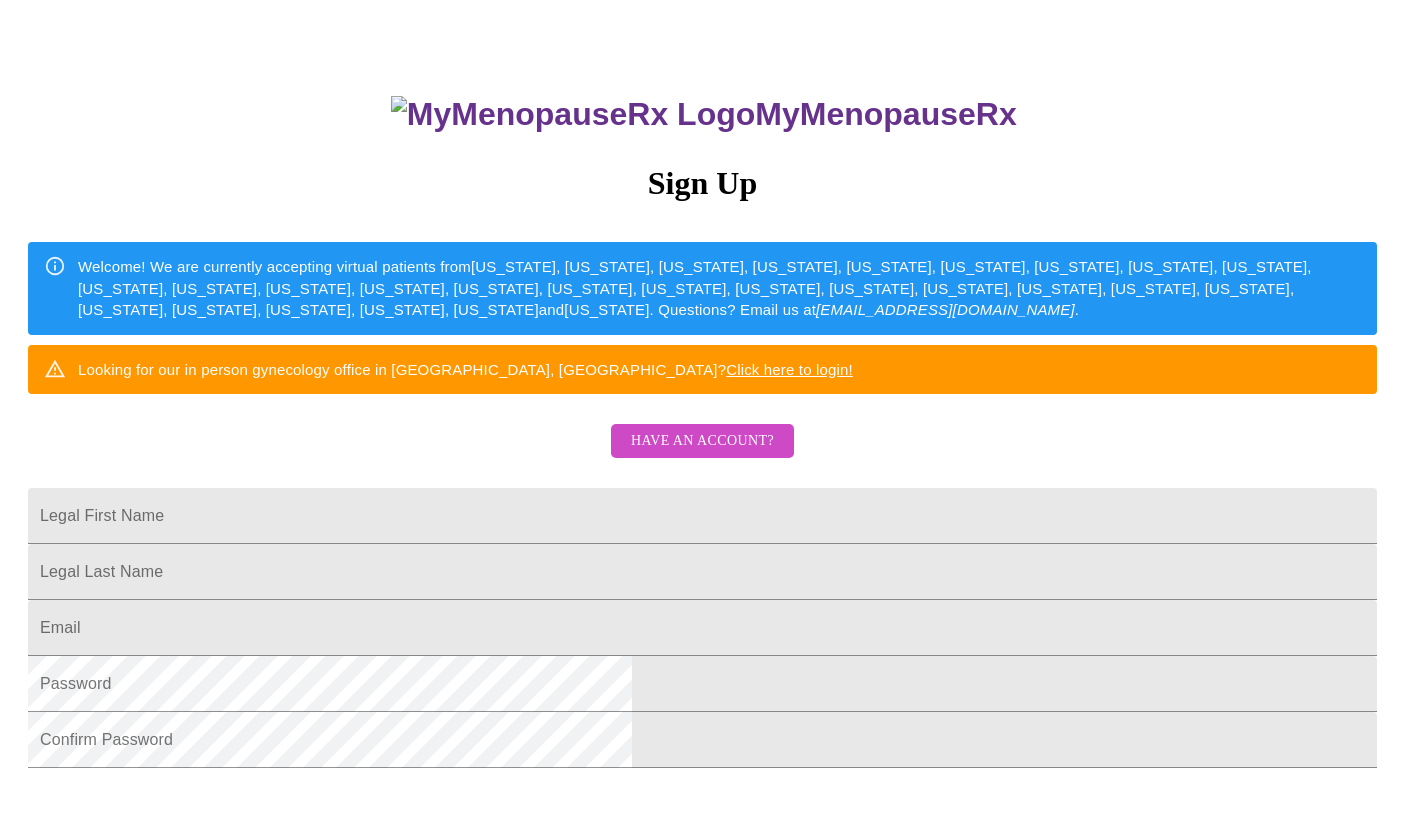scroll, scrollTop: 120, scrollLeft: 0, axis: vertical 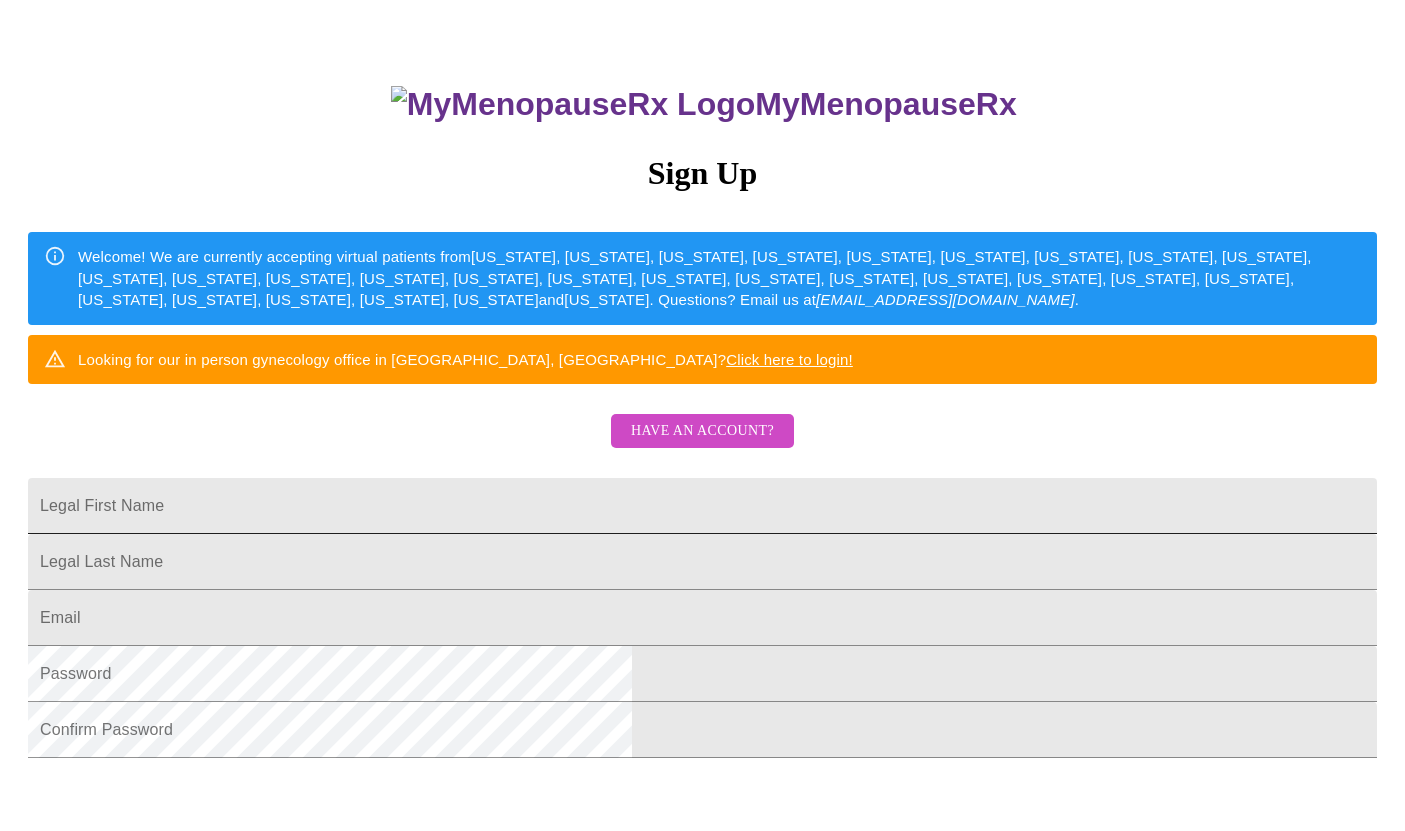 click on "Legal First Name" at bounding box center (702, 506) 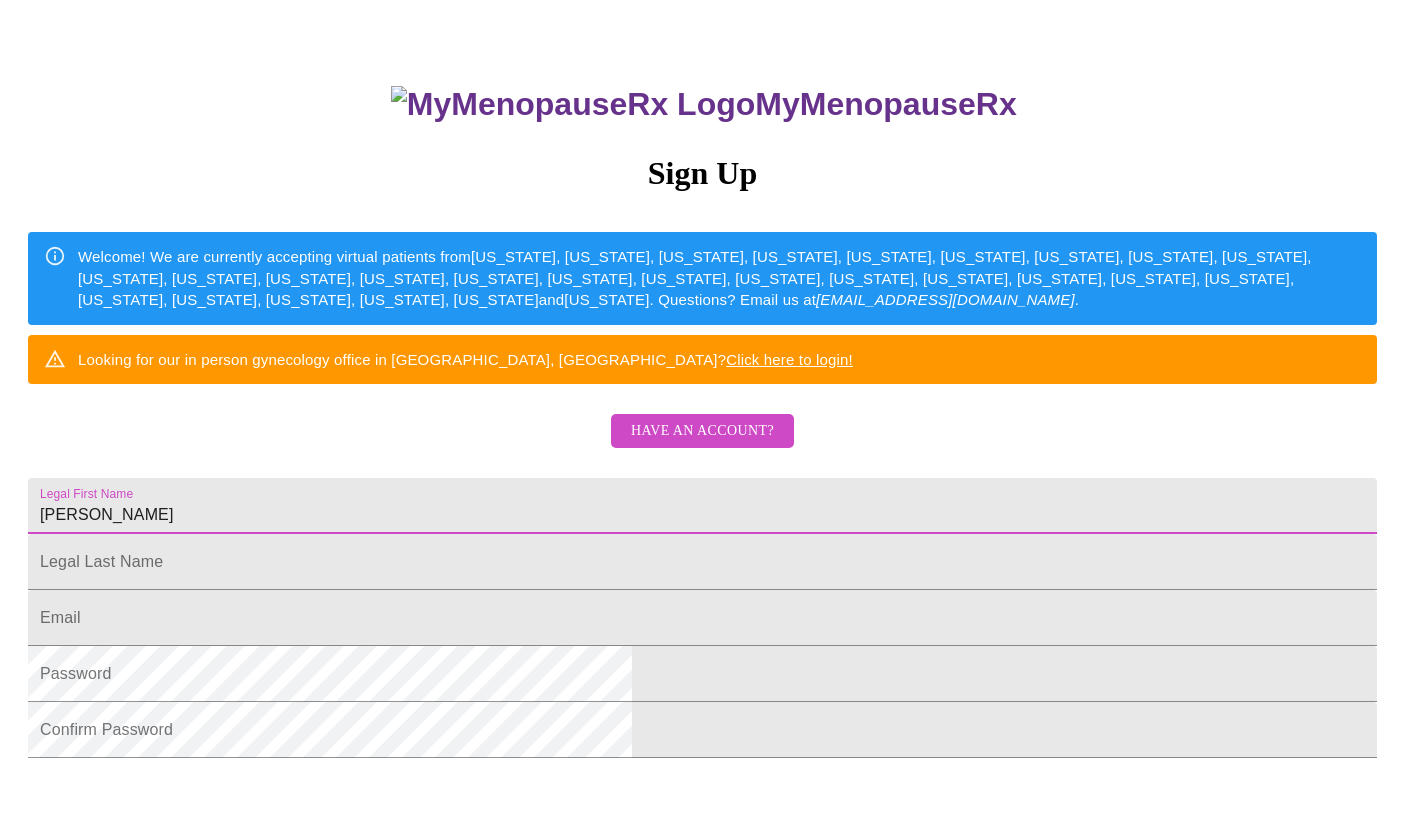 type on "Rosemary" 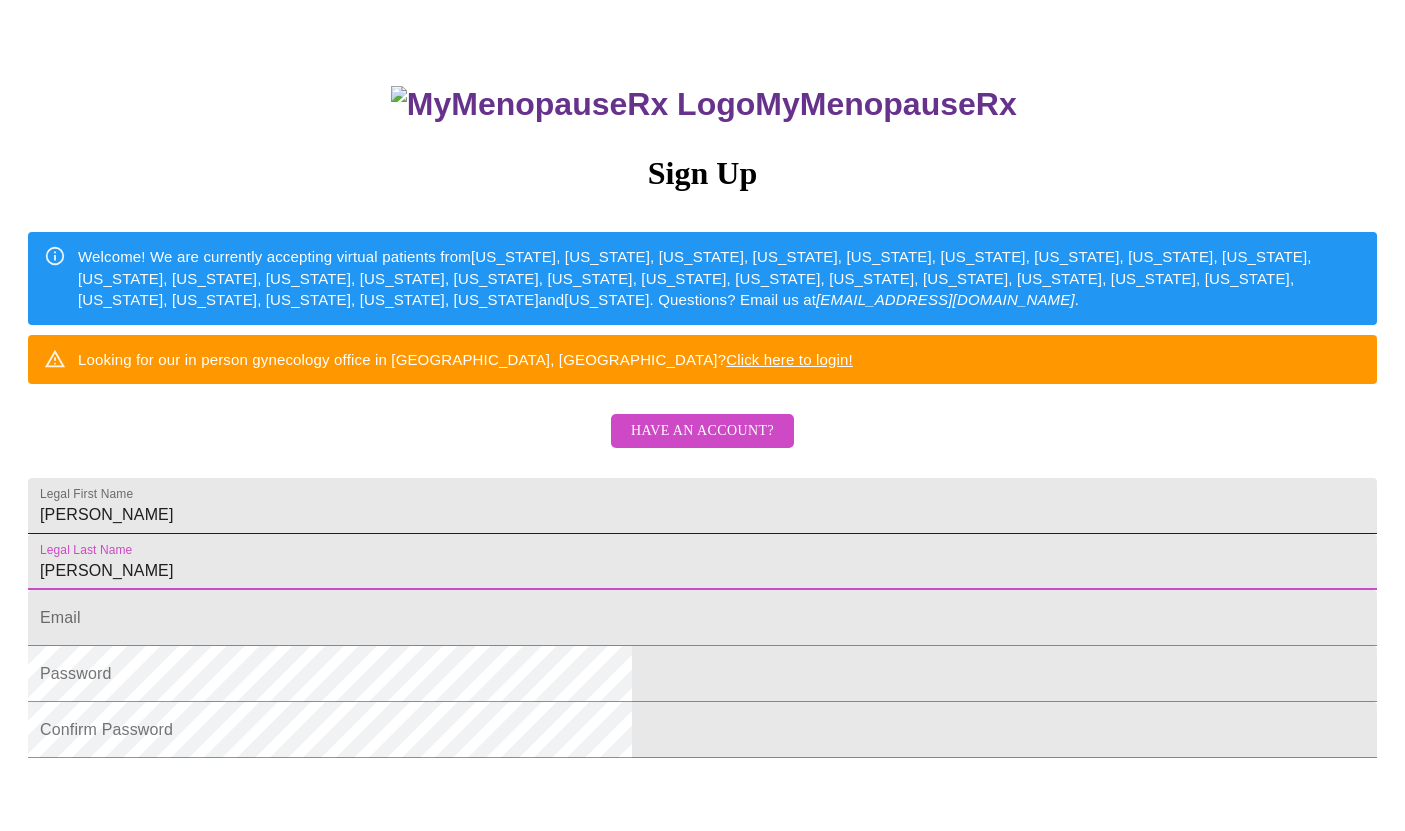 type on "Winn" 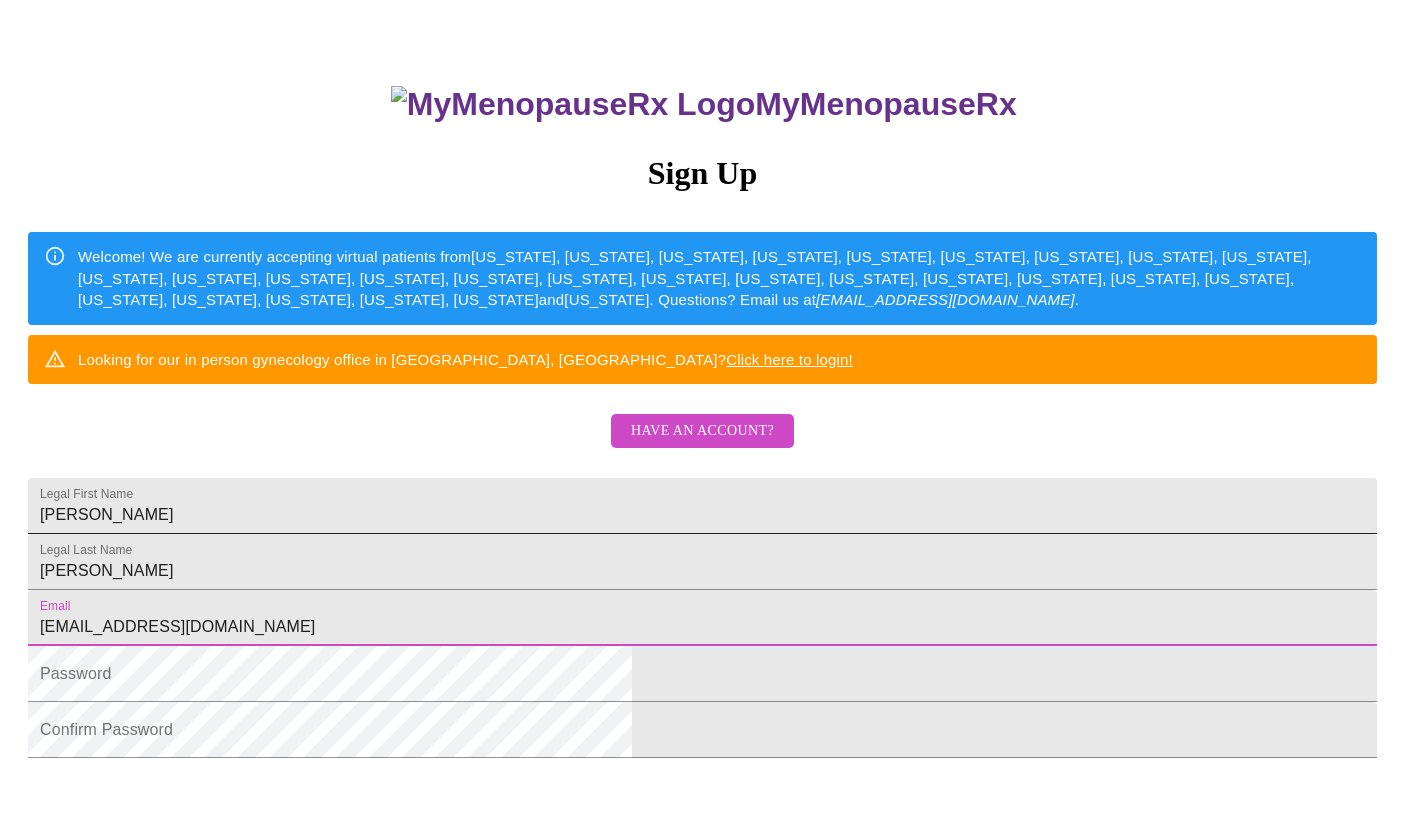 type on "greenstoneis@yahoo.com" 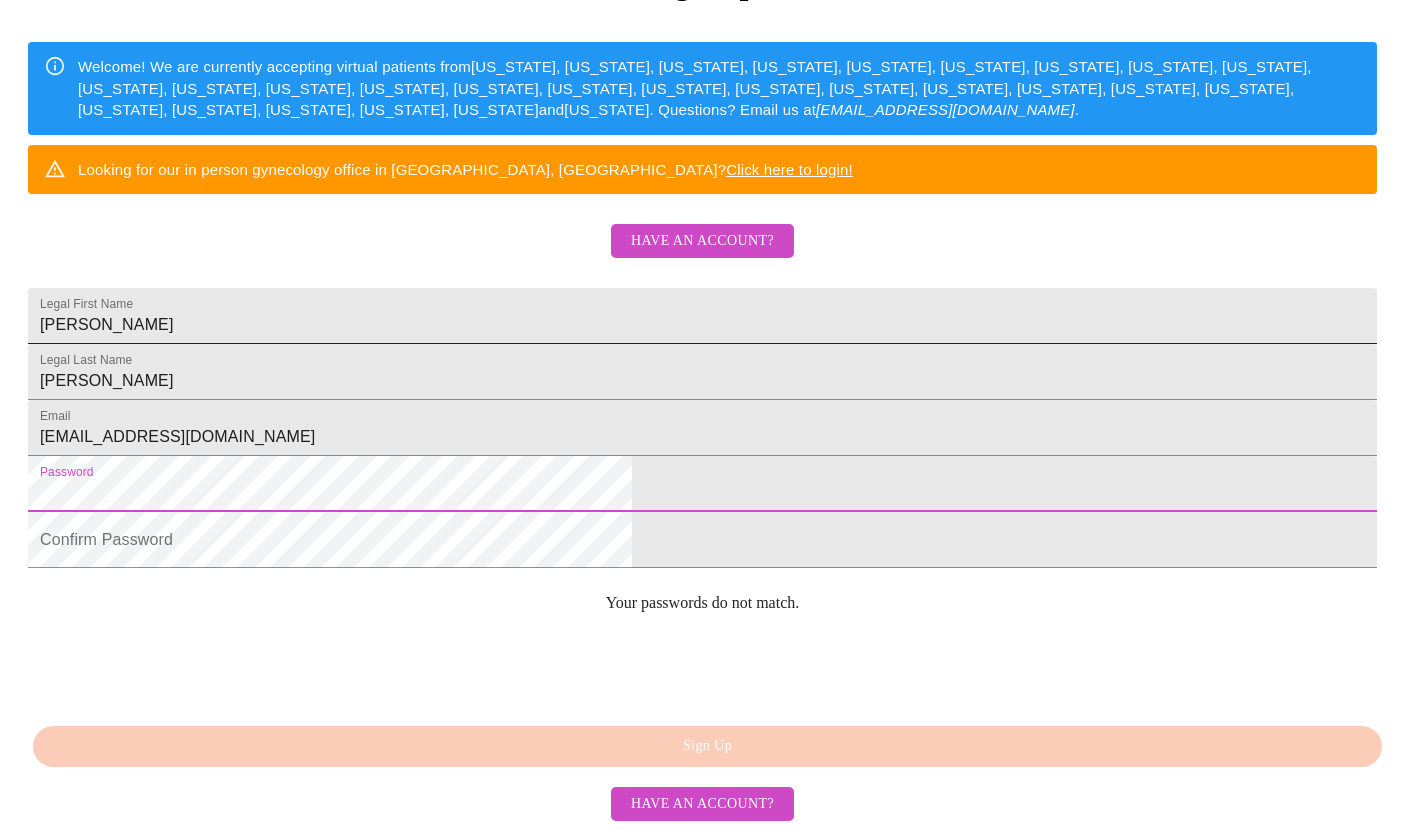scroll, scrollTop: 346, scrollLeft: 0, axis: vertical 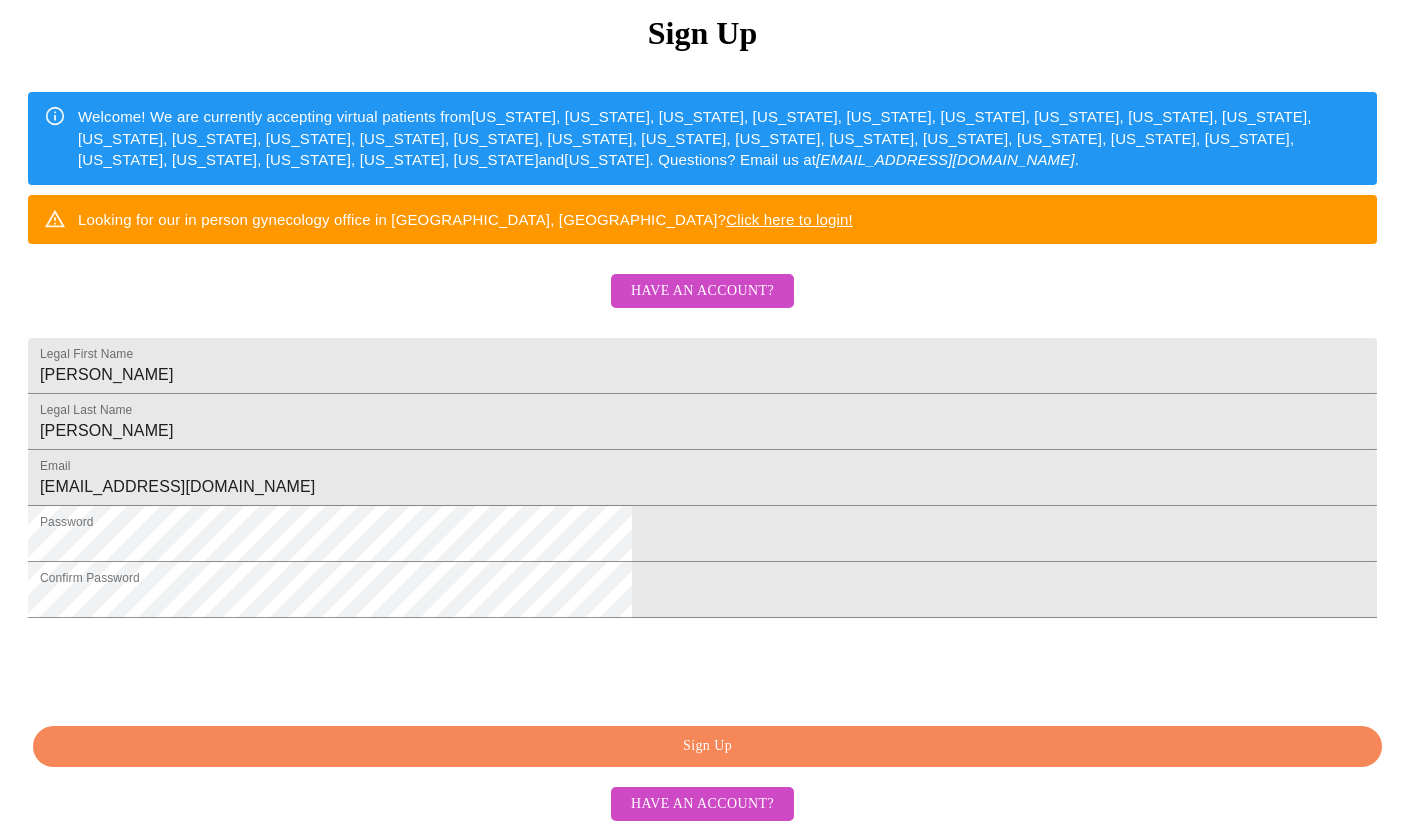 click on "Sign Up" at bounding box center [707, 746] 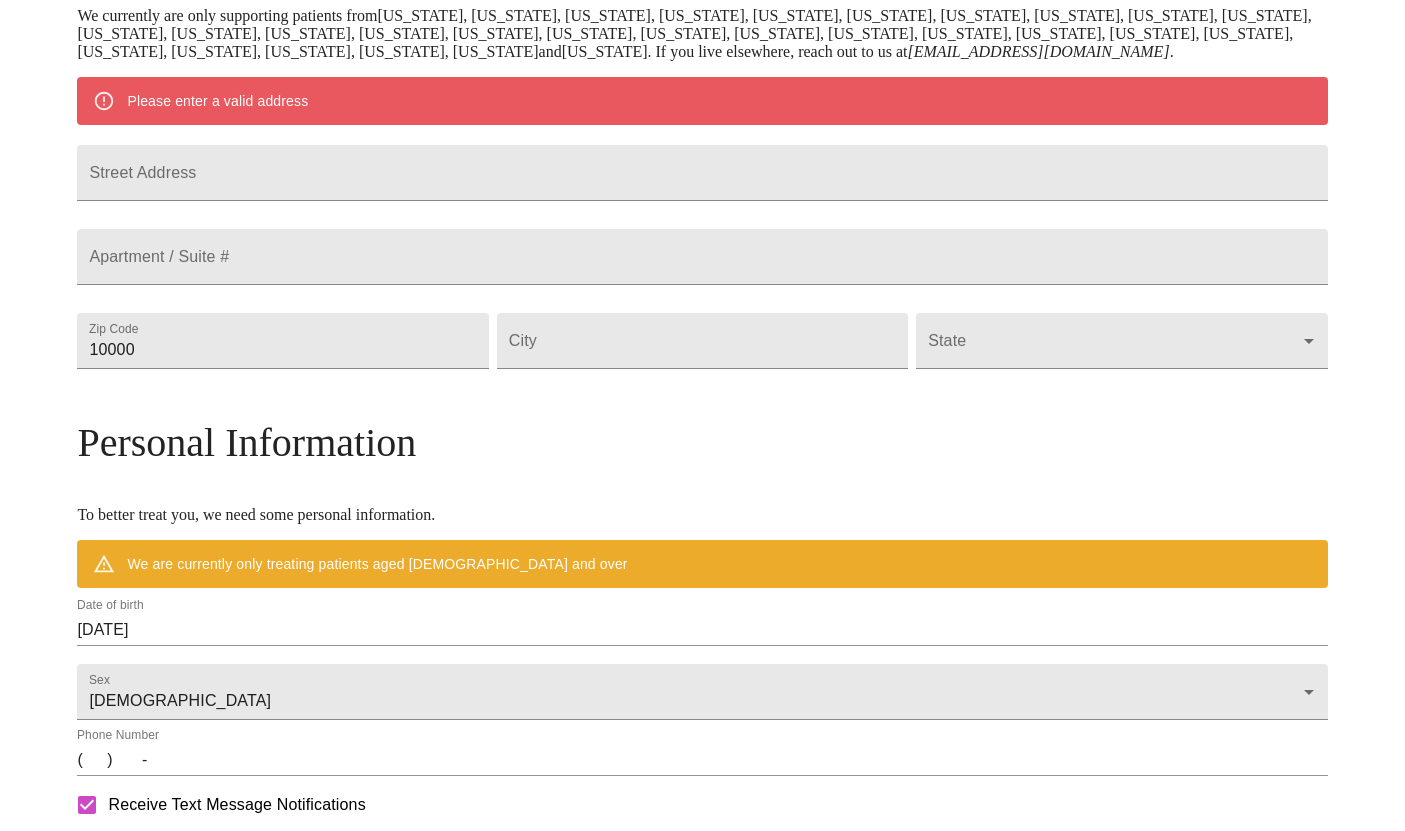 scroll, scrollTop: 332, scrollLeft: 0, axis: vertical 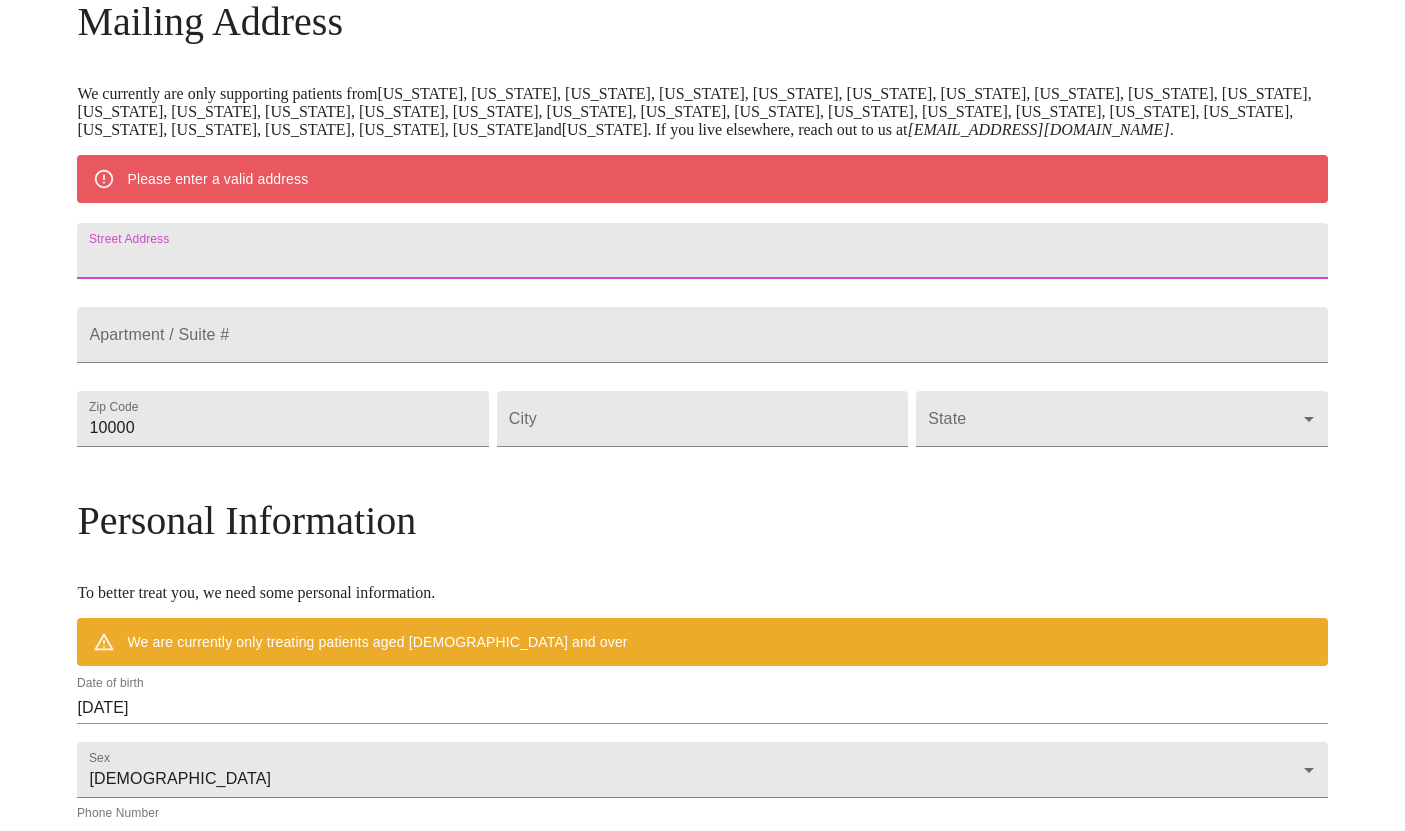click on "Street Address" at bounding box center [702, 251] 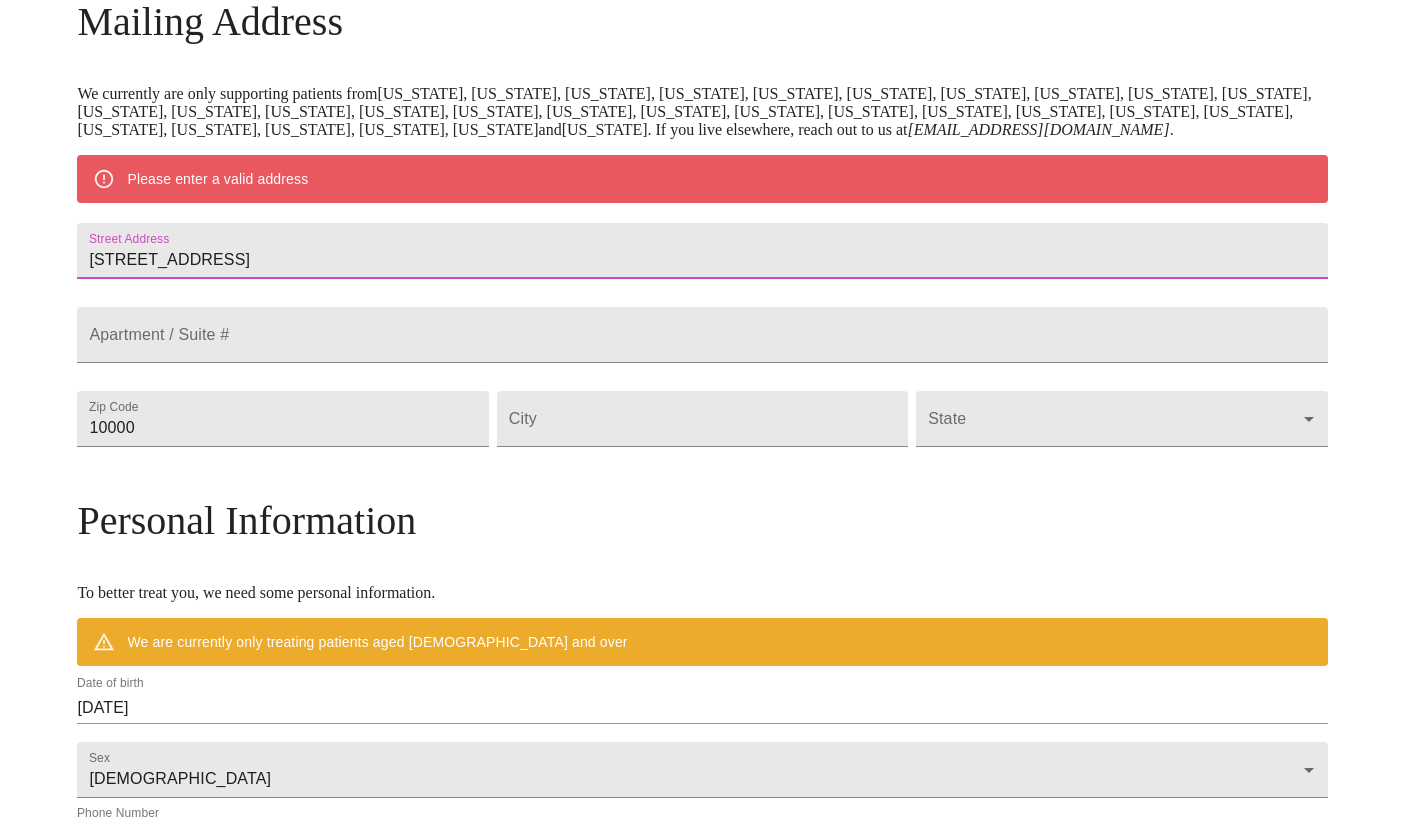 type on "4020 Chartwell Ct" 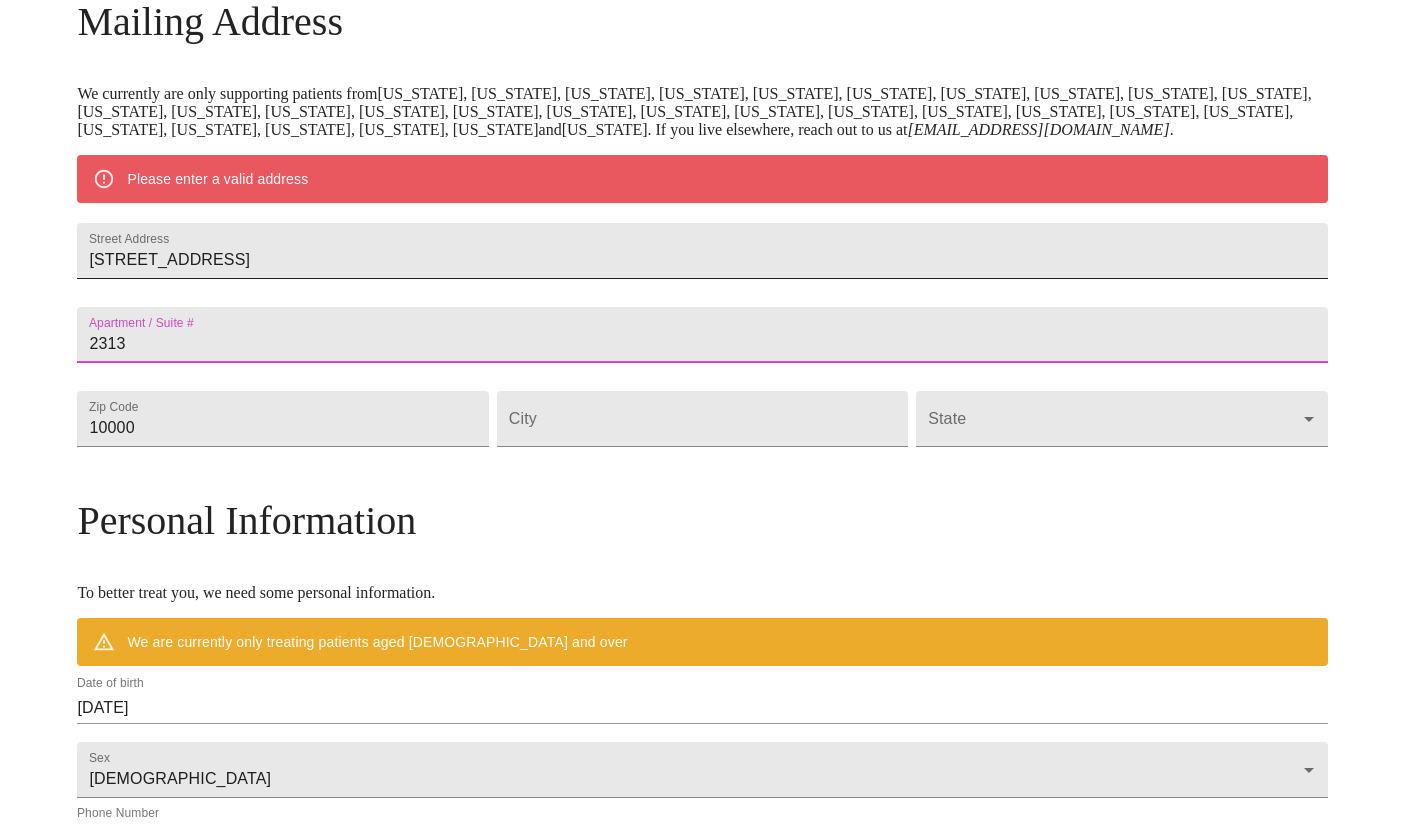 type on "2313" 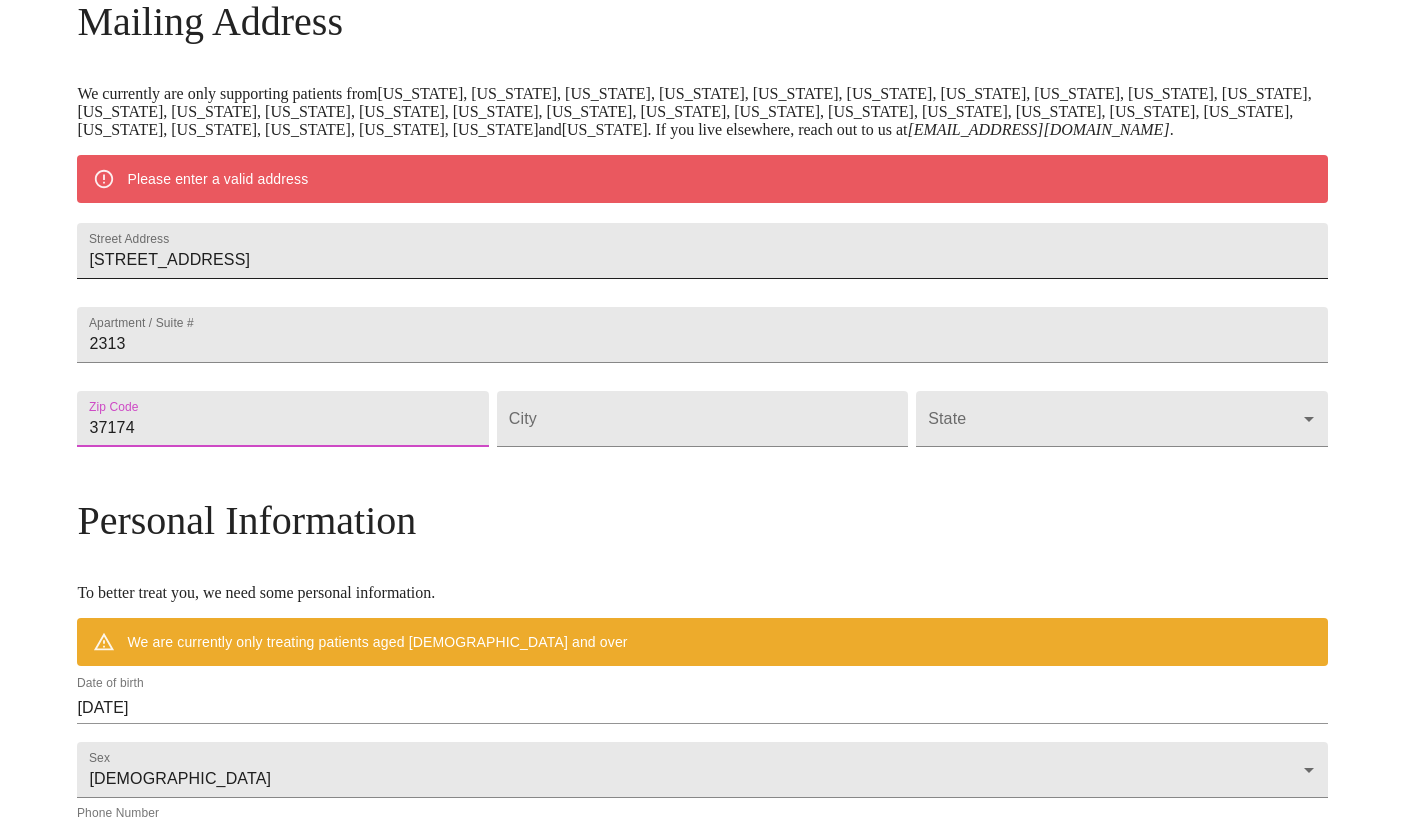 type on "37174" 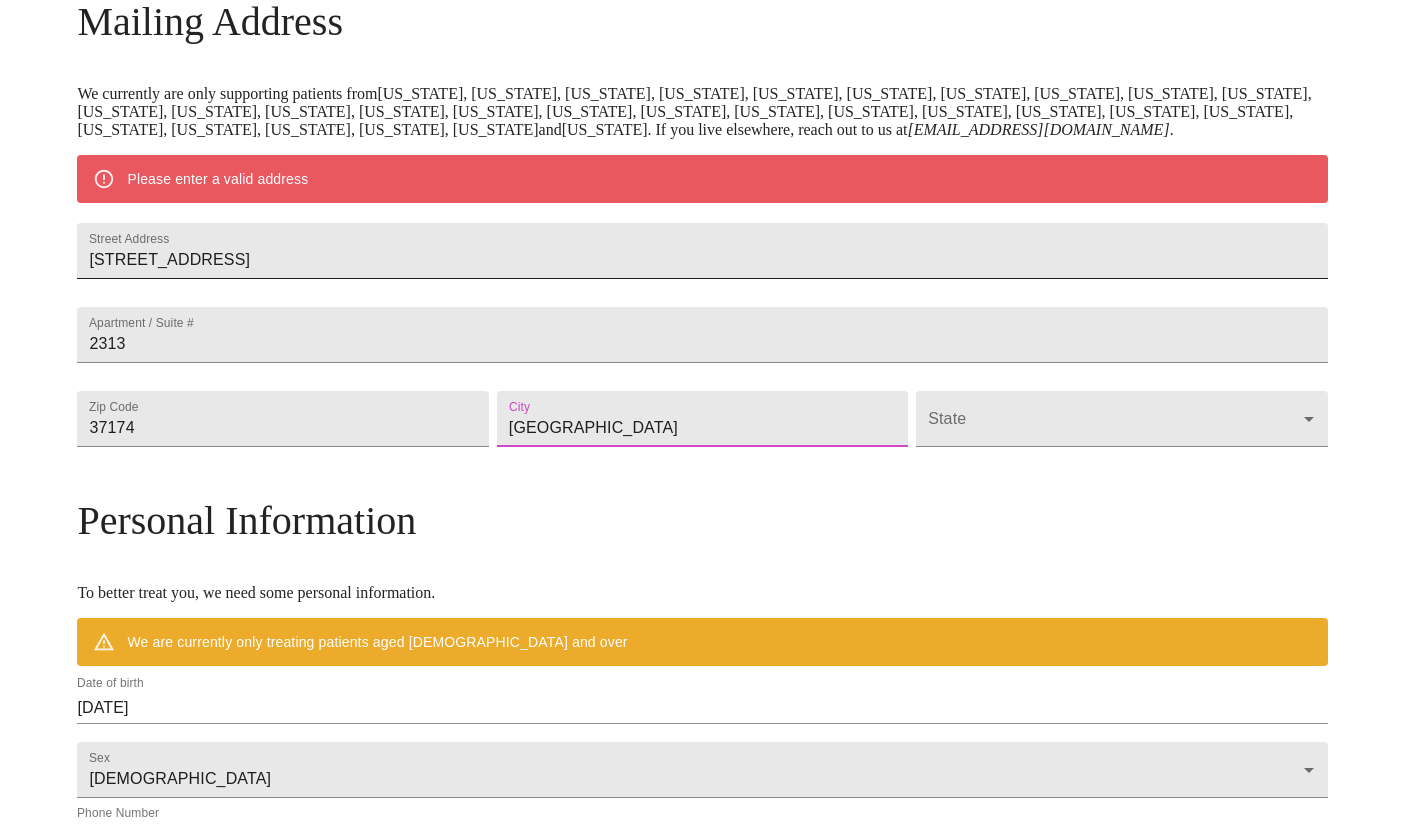 type on "Spring Hill" 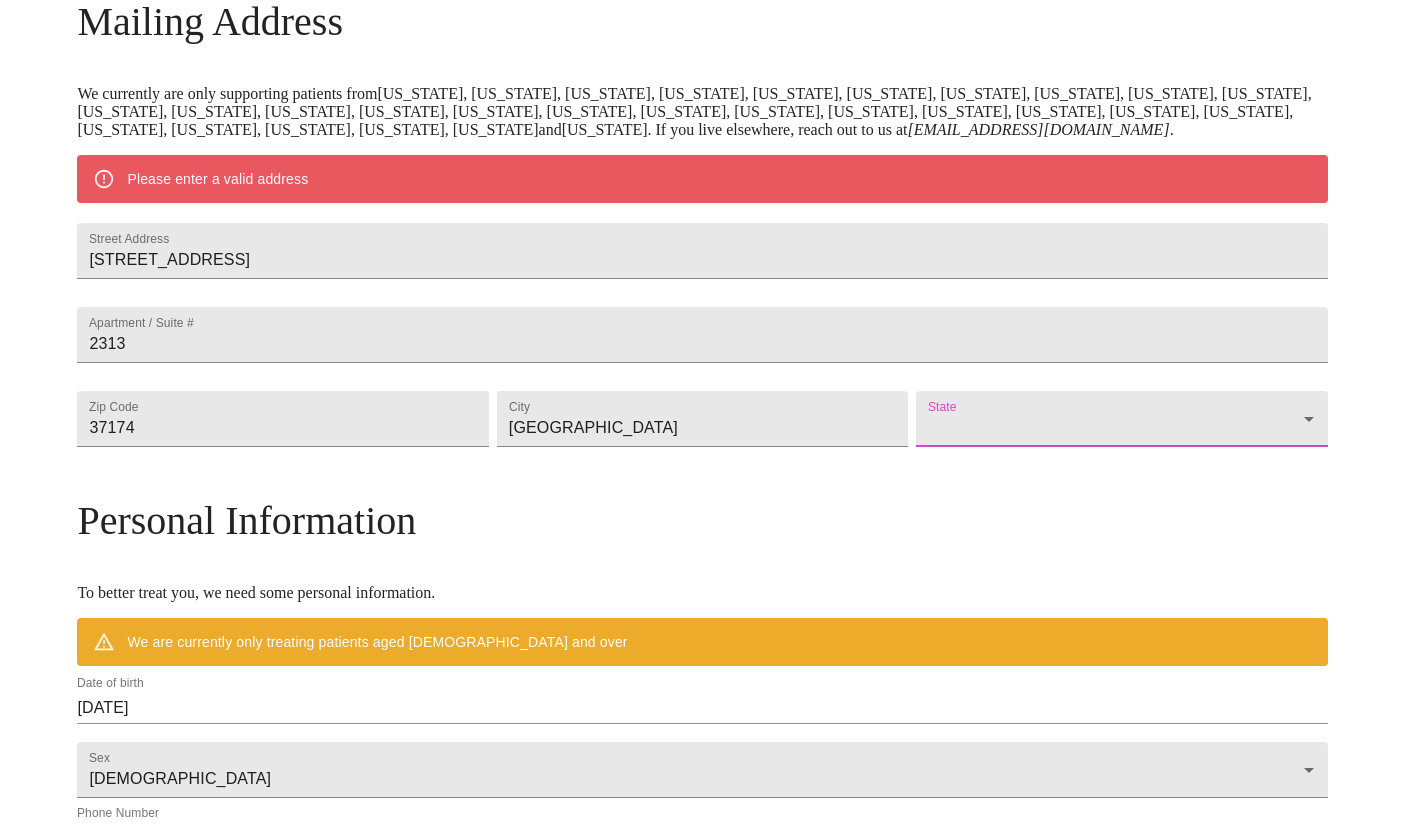 click on "MyMenopauseRx Welcome to MyMenopauseRx Since it's your first time here, you'll need to enter some medical and social information.  We'll guide you through it! Mailing Address We currently are only supporting patients from  Alabama, Arizona, Colorado, Delaware, Florida, Georgia, Idaho, Illinois, Indiana, Indiana, Iowa, Kansas, Kentucky, Louisiana, Maine, Michigan, Minnesota, Mississippi, Missouri, Nevada, Ohio, Oklahoma, Pennsylvania, Tennessee, Texas, Utah, Washington, West Virginia  and  Wisconsin . If you live elsewhere, reach out to us at  hello@mymenopauserx.com . Please enter a valid address Street Address 4020 Chartwell Ct Apartment / Suite # 2313 Zip Code 37174 City Spring Hill State ​ Personal Information To better treat you, we need some personal information. We are currently only treating patients aged 38 and over Date of birth 07/15/2025 Sex Female Female Phone Number (   )    - Receive Text Message Notifications Terms of Service & Privacy Policy By  Continuing Terms of Service ." at bounding box center [702, 455] 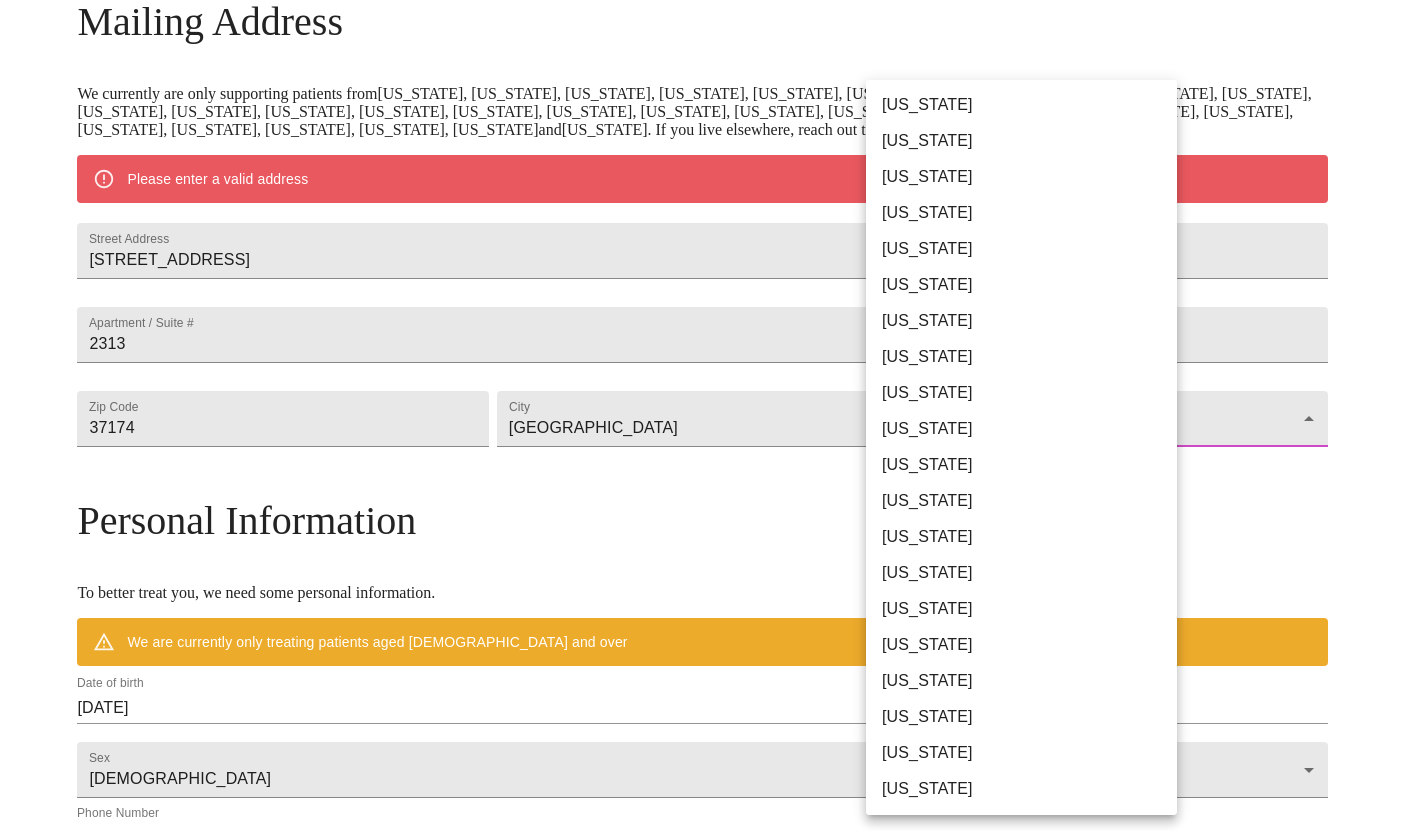 scroll, scrollTop: 1081, scrollLeft: 0, axis: vertical 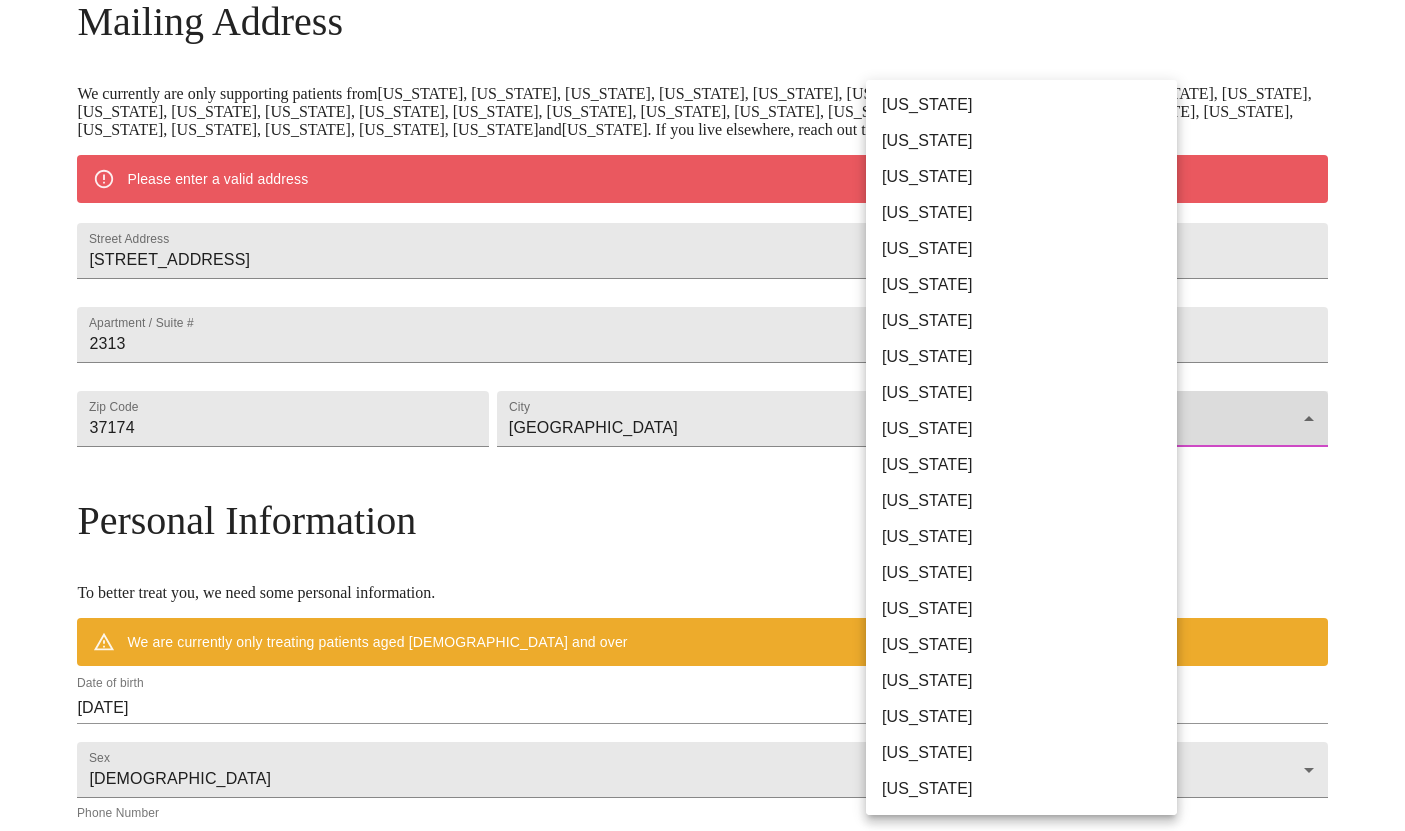 type on "Tennessee" 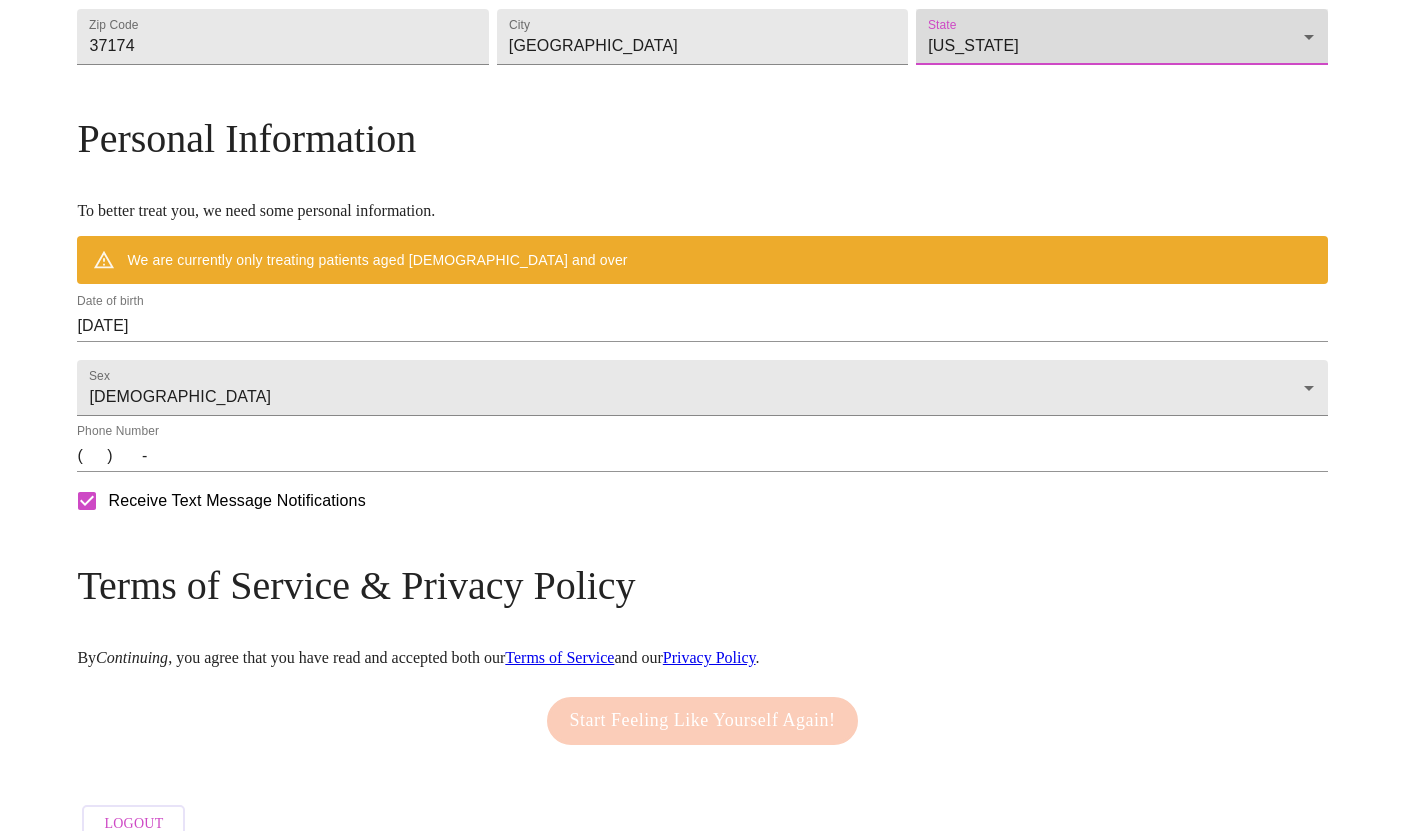 scroll, scrollTop: 666, scrollLeft: 0, axis: vertical 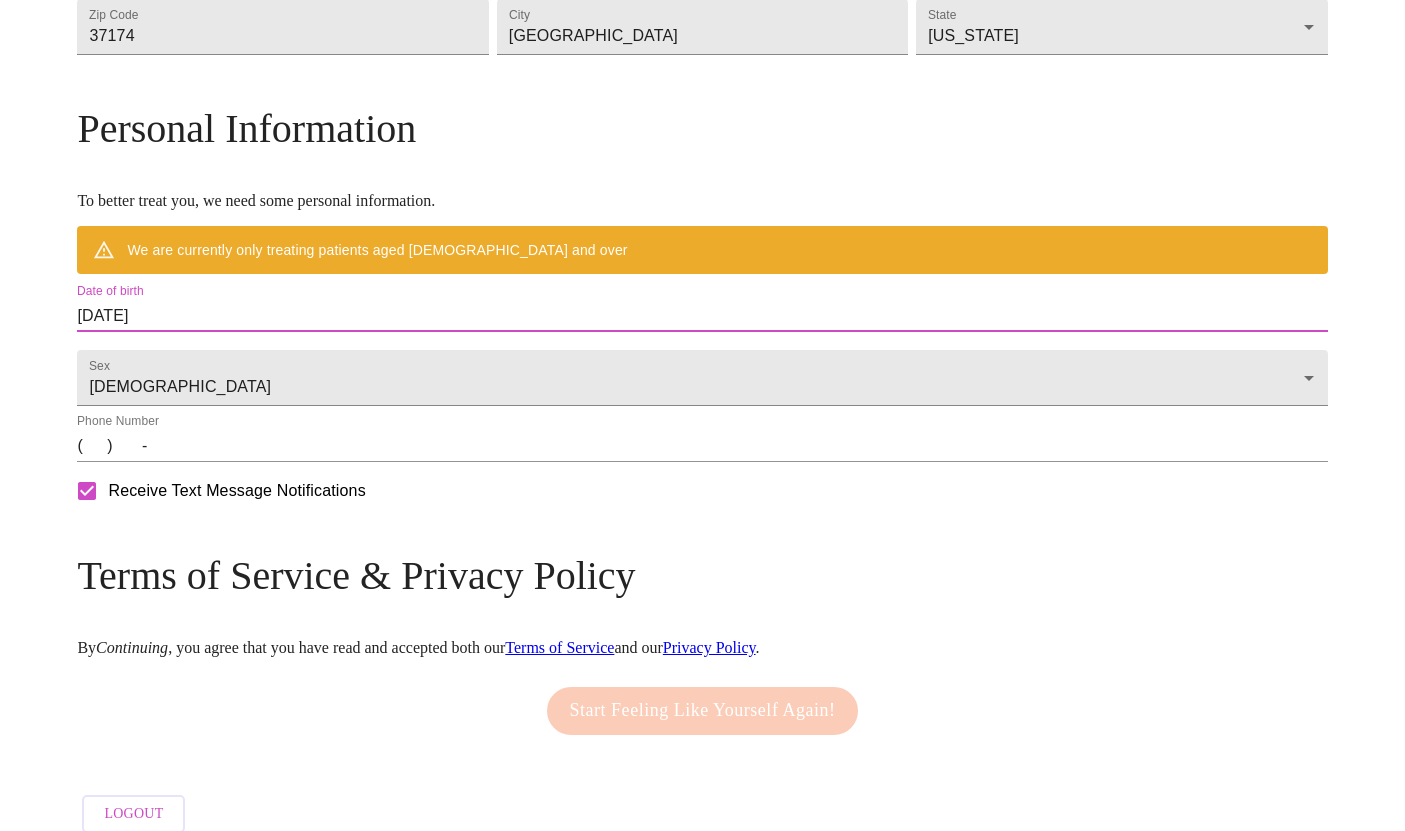 click on "07/15/2025" at bounding box center (702, 316) 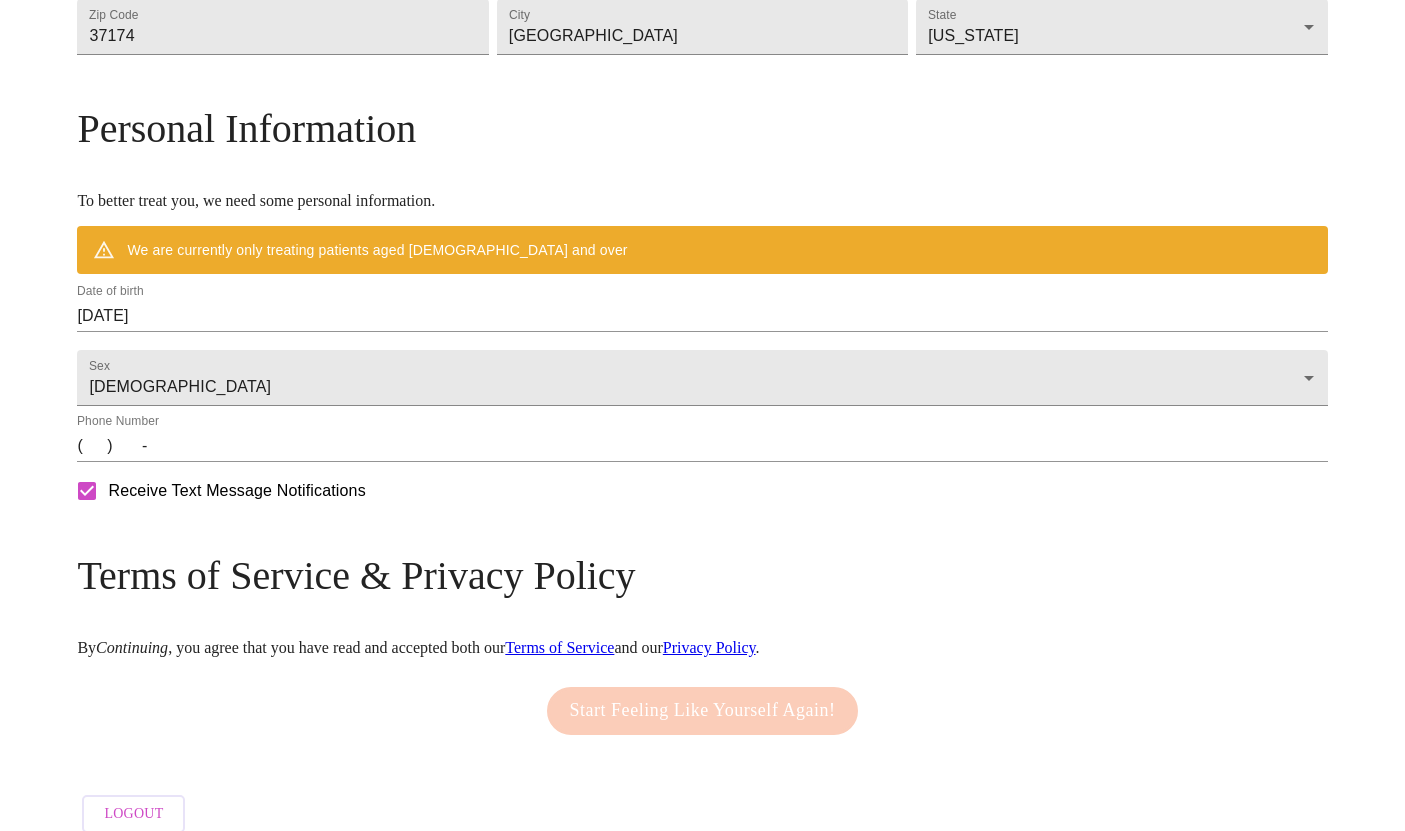 click on "07/15/2025" at bounding box center [702, 316] 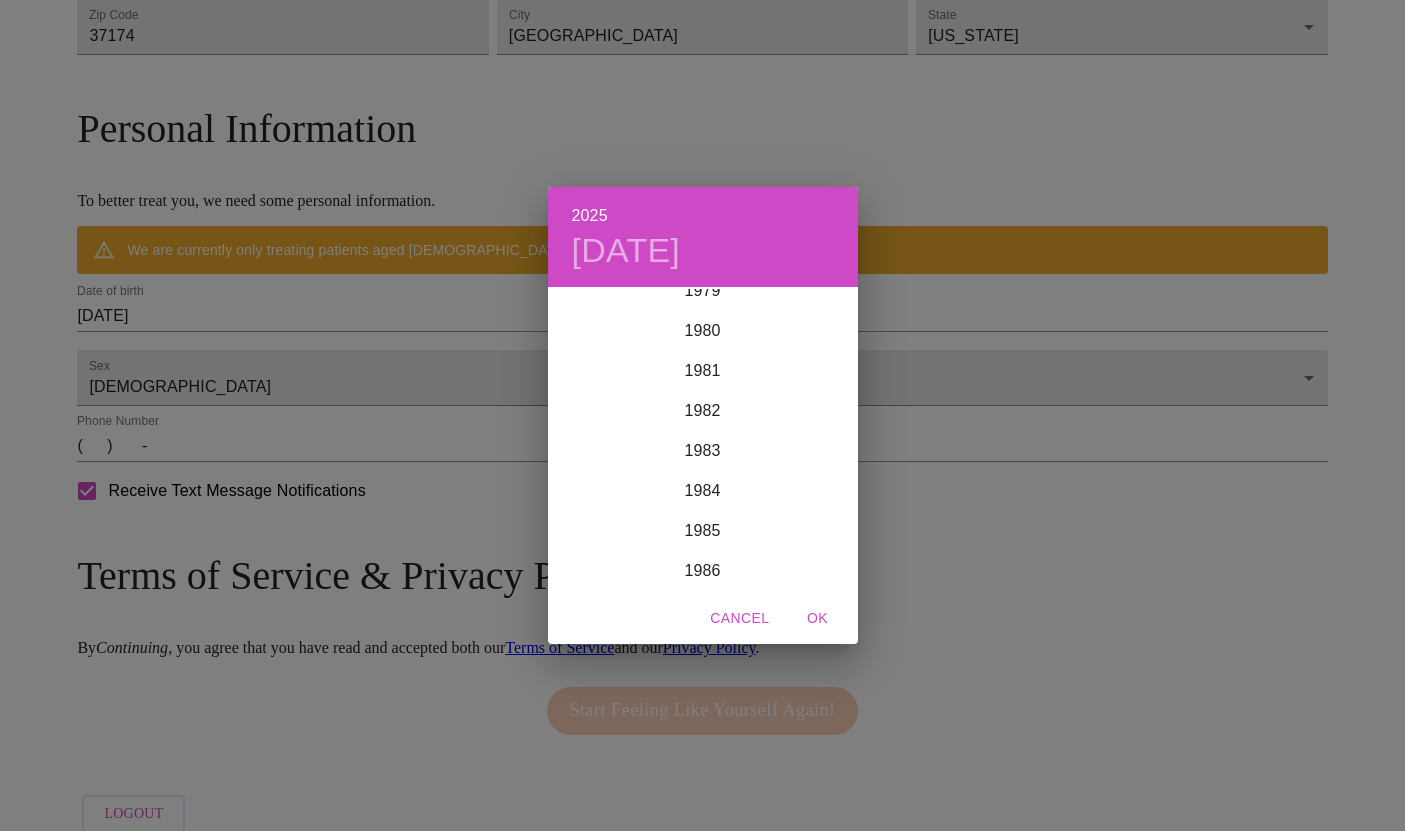 scroll, scrollTop: 3202, scrollLeft: 0, axis: vertical 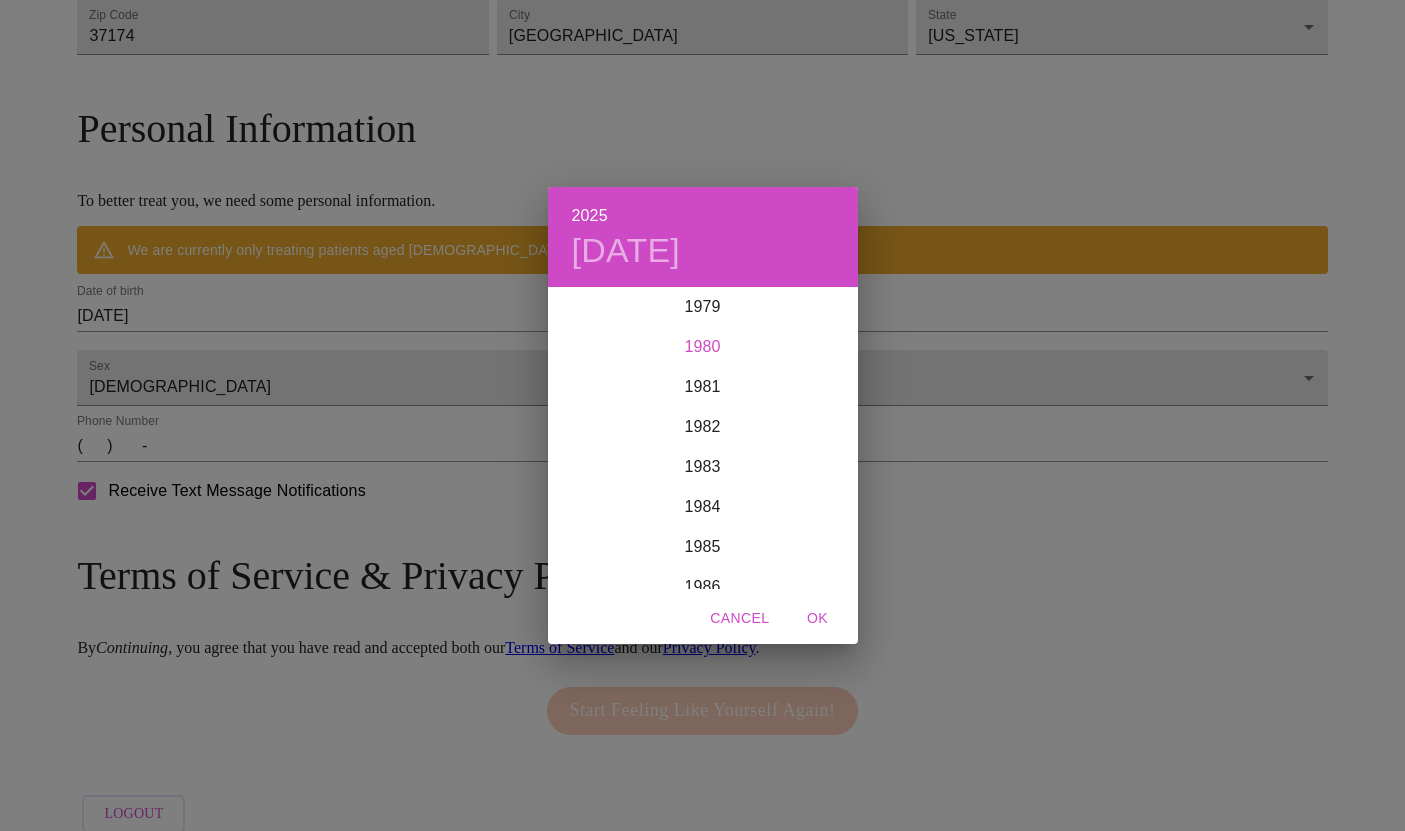 click on "1980" at bounding box center (703, 347) 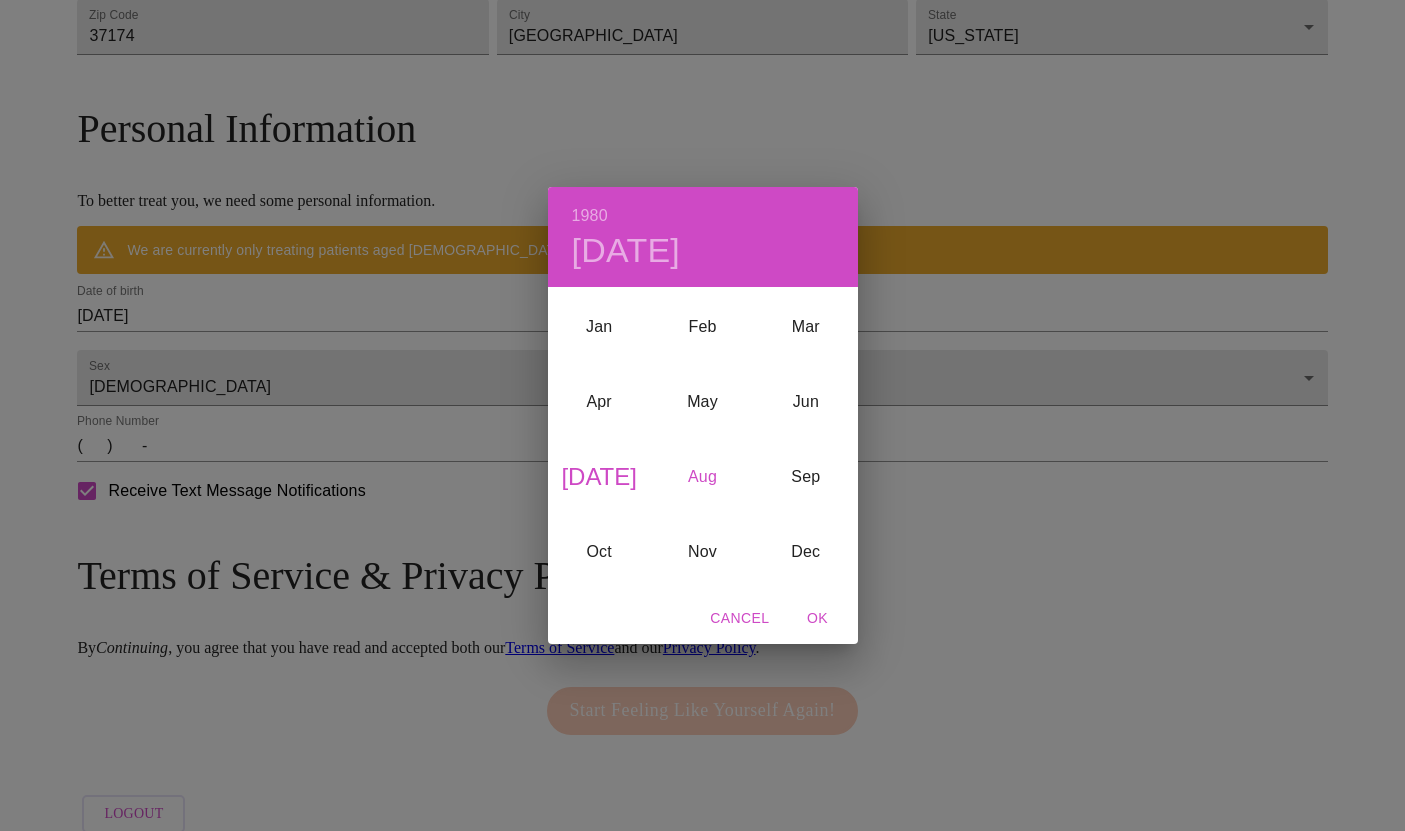 click on "Aug" at bounding box center (702, 476) 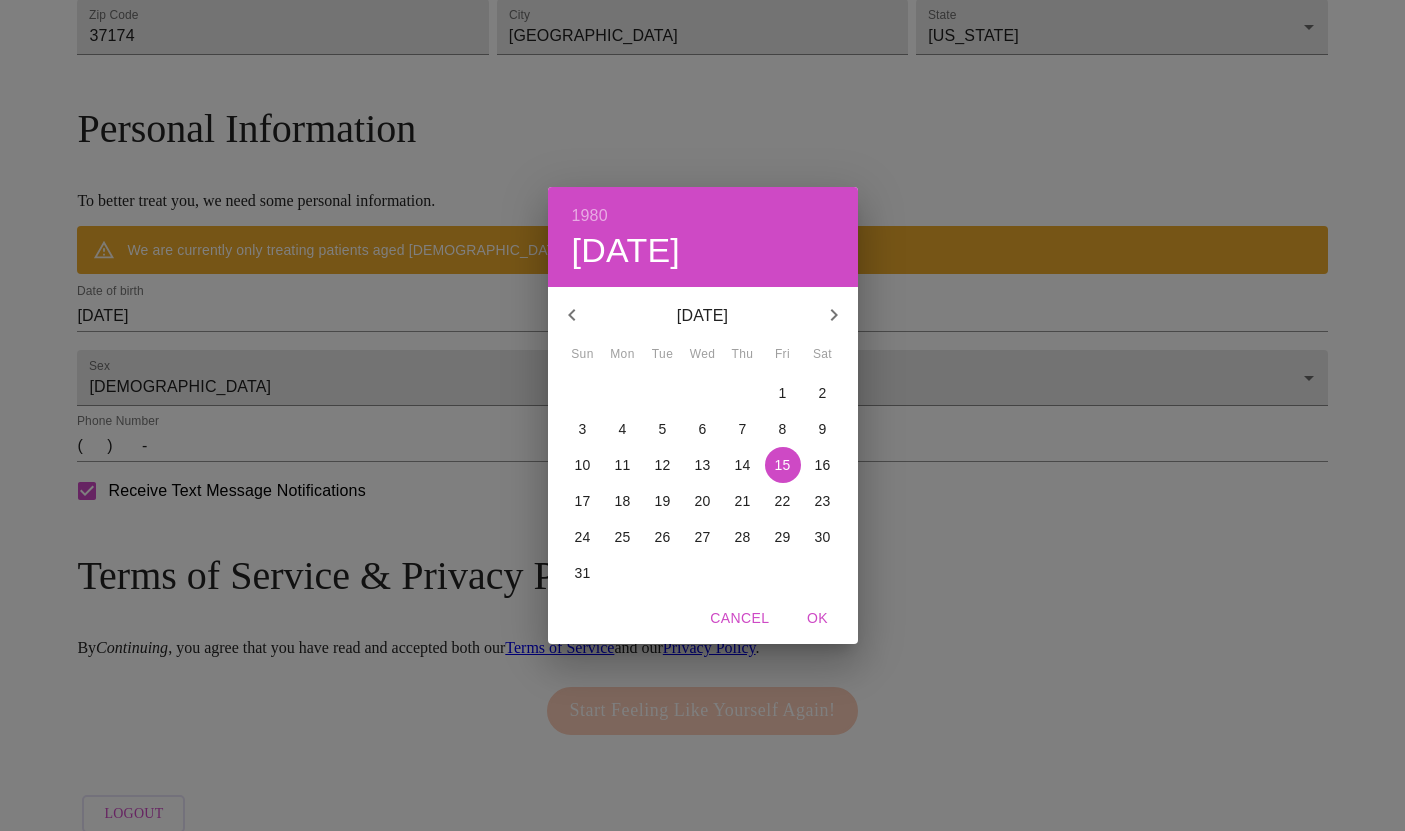 click on "1" at bounding box center (783, 393) 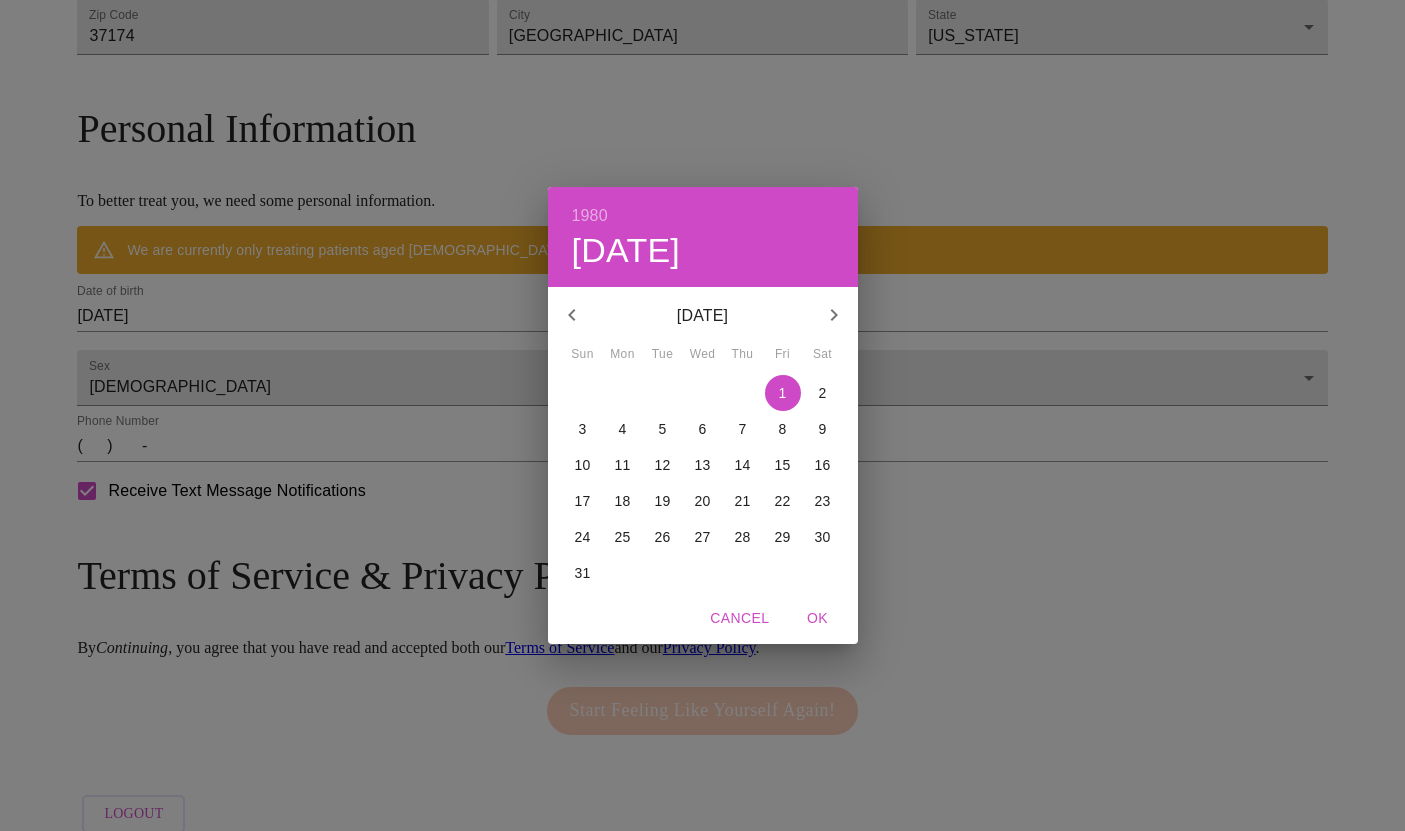 click on "OK" at bounding box center [818, 618] 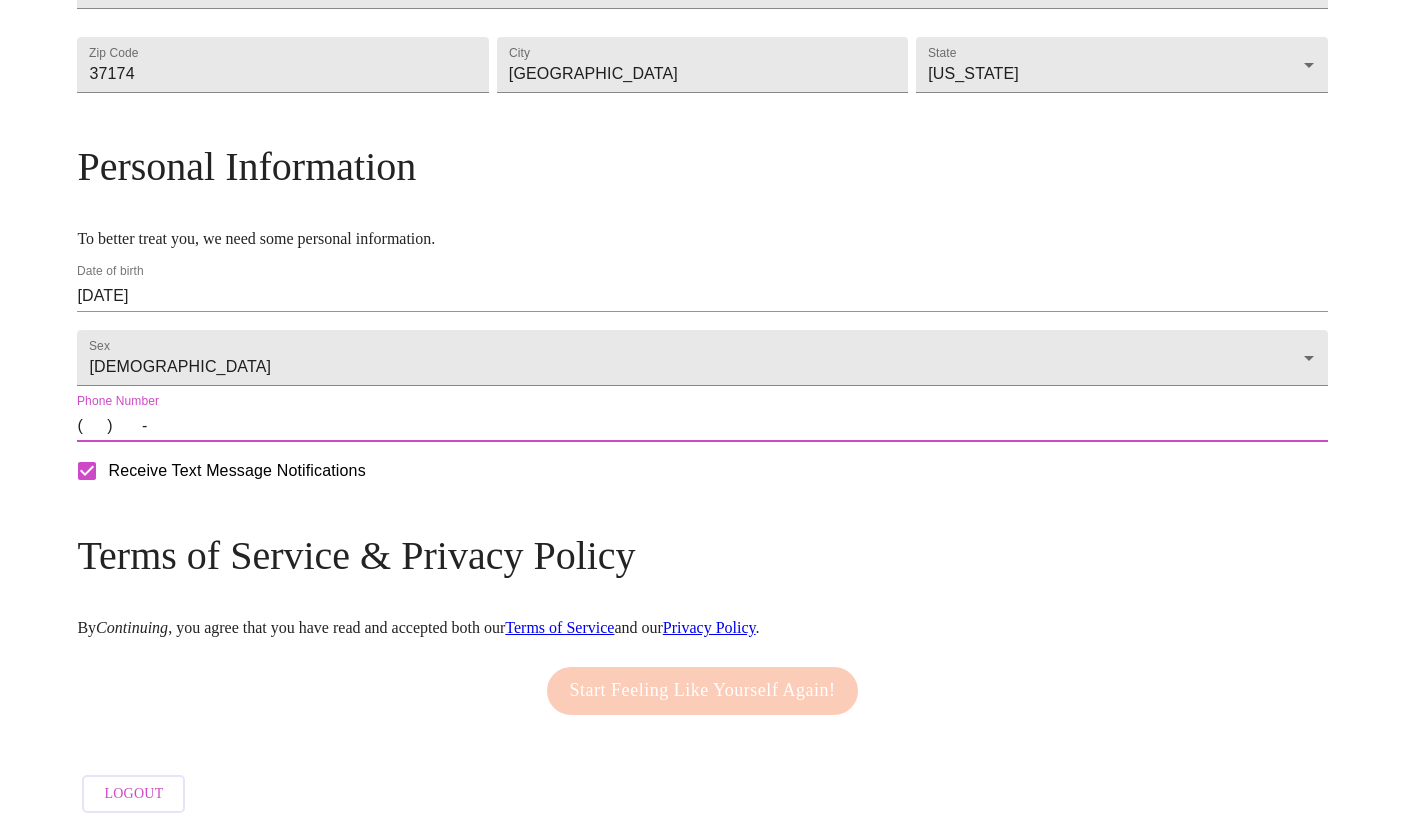 click on "(   )    -" at bounding box center [702, 426] 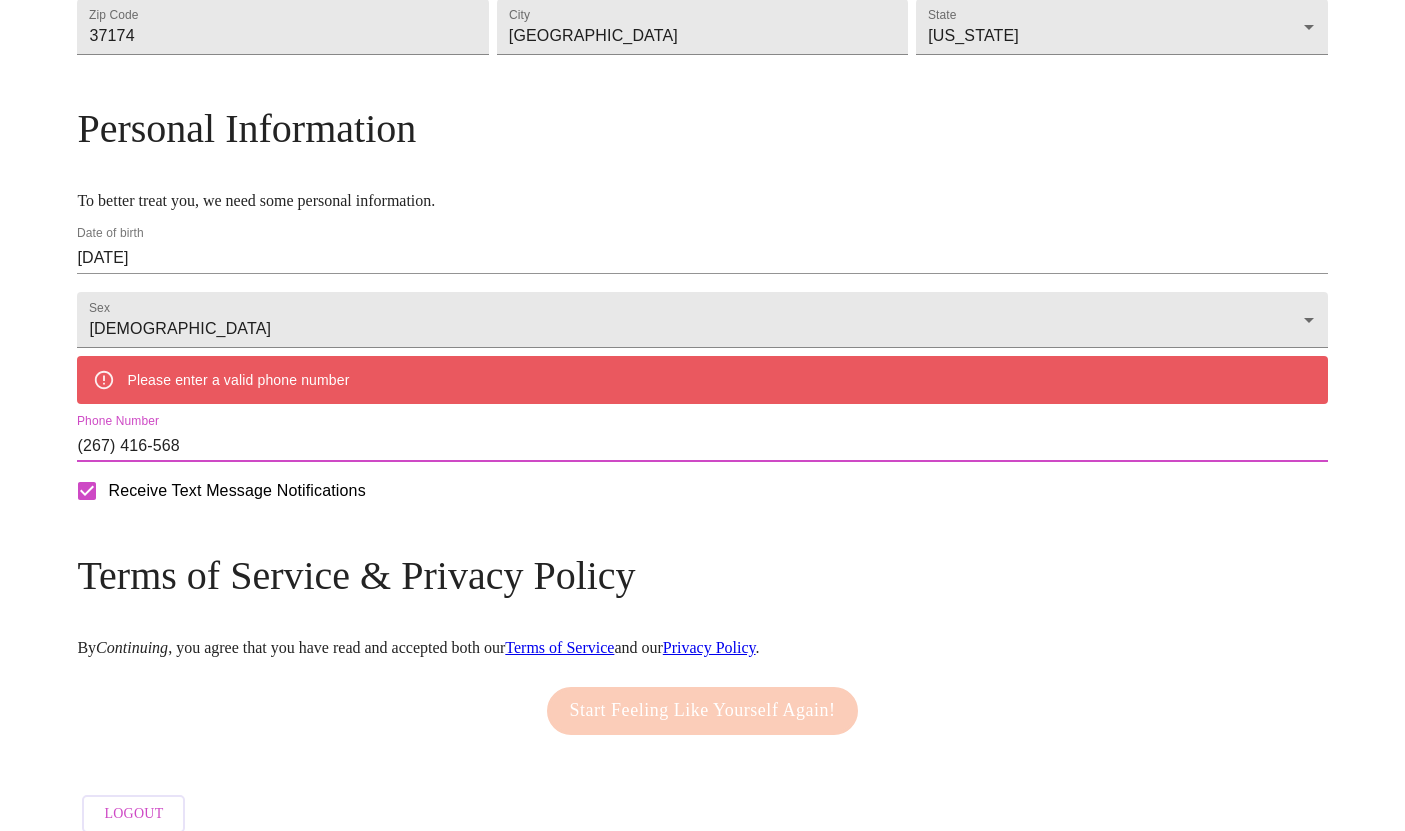type on "(267) 416-5680" 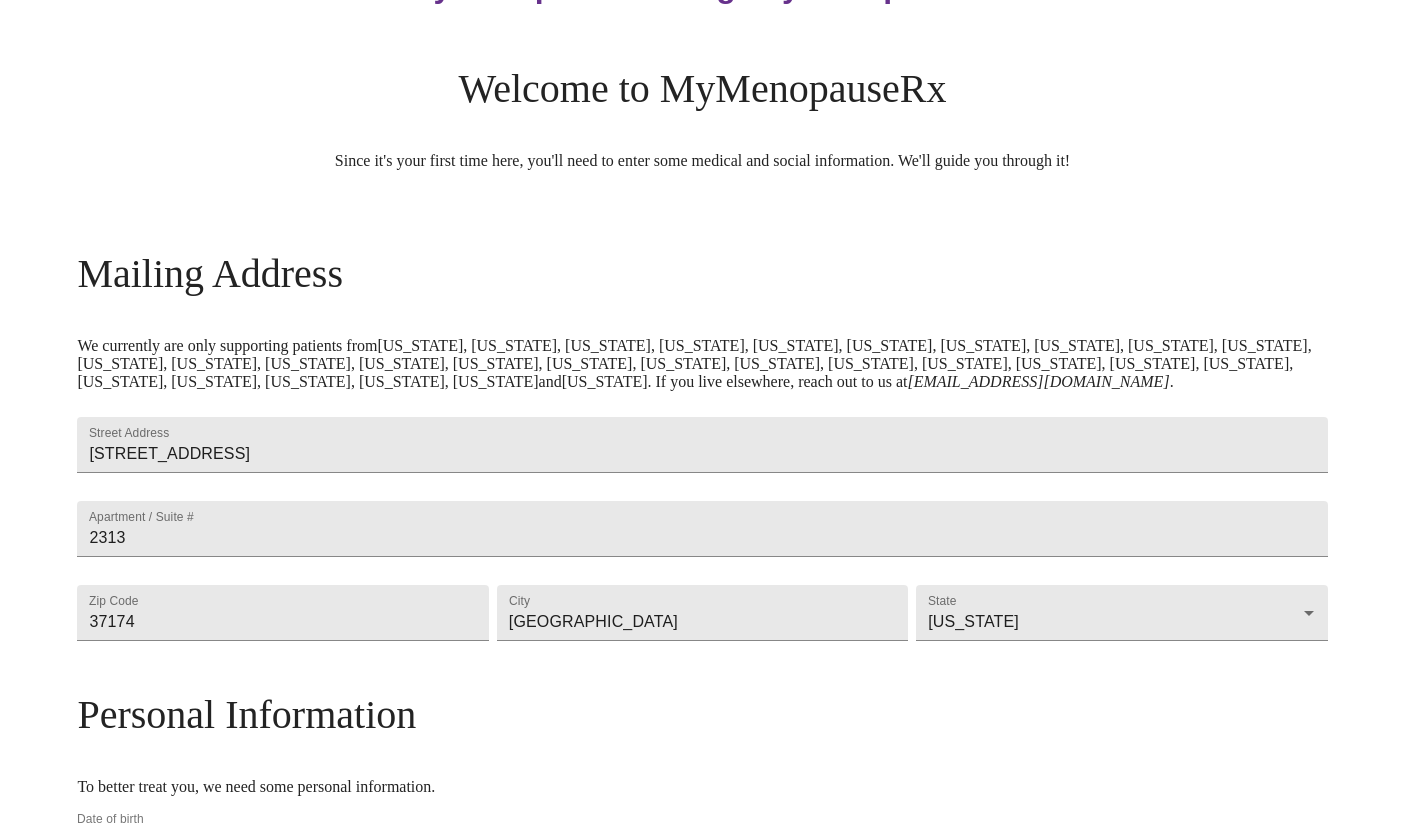 scroll, scrollTop: 0, scrollLeft: 0, axis: both 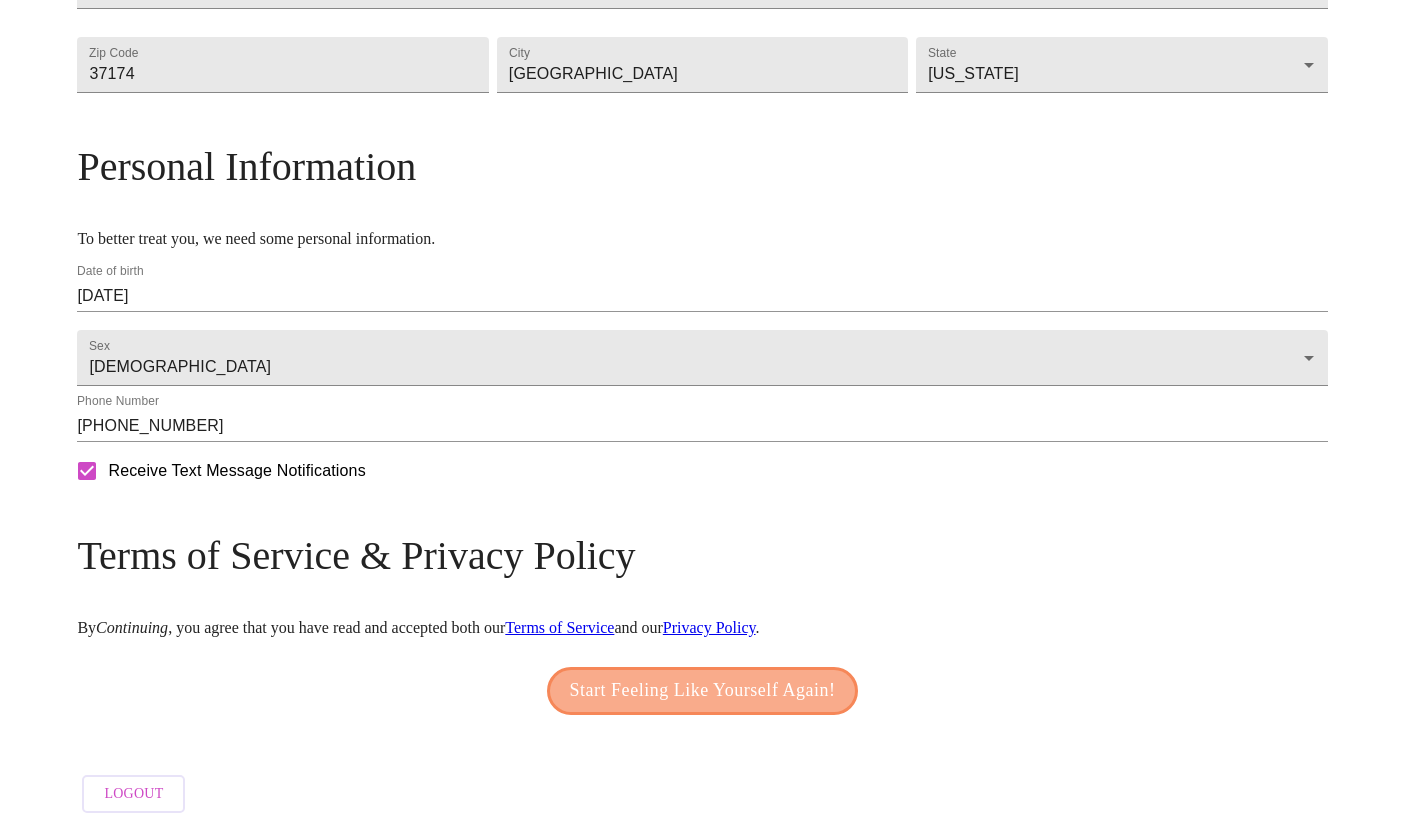 click on "Start Feeling Like Yourself Again!" at bounding box center [703, 691] 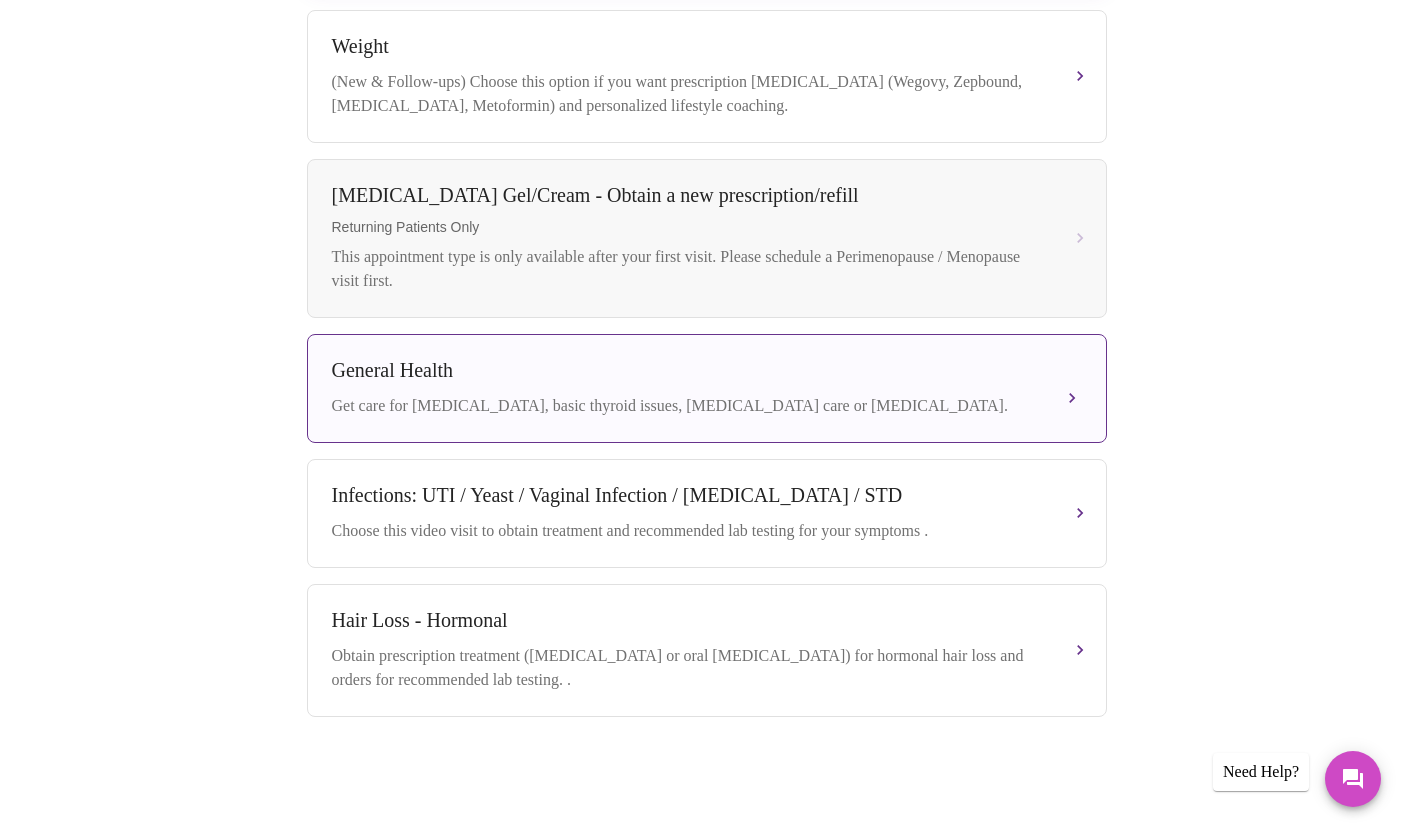scroll, scrollTop: 701, scrollLeft: 0, axis: vertical 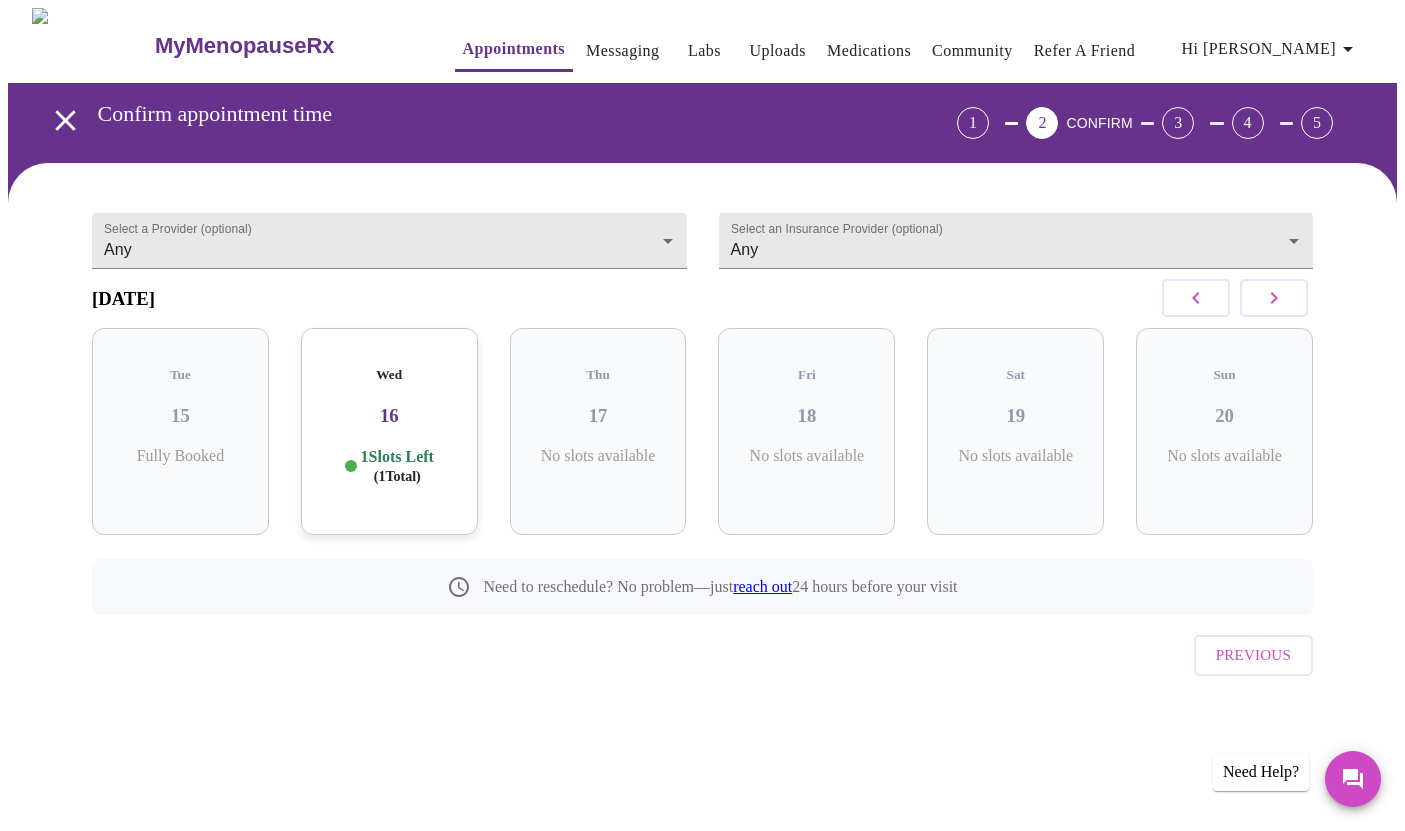 click on "1  Slots Left ( 1  Total)" at bounding box center [397, 466] 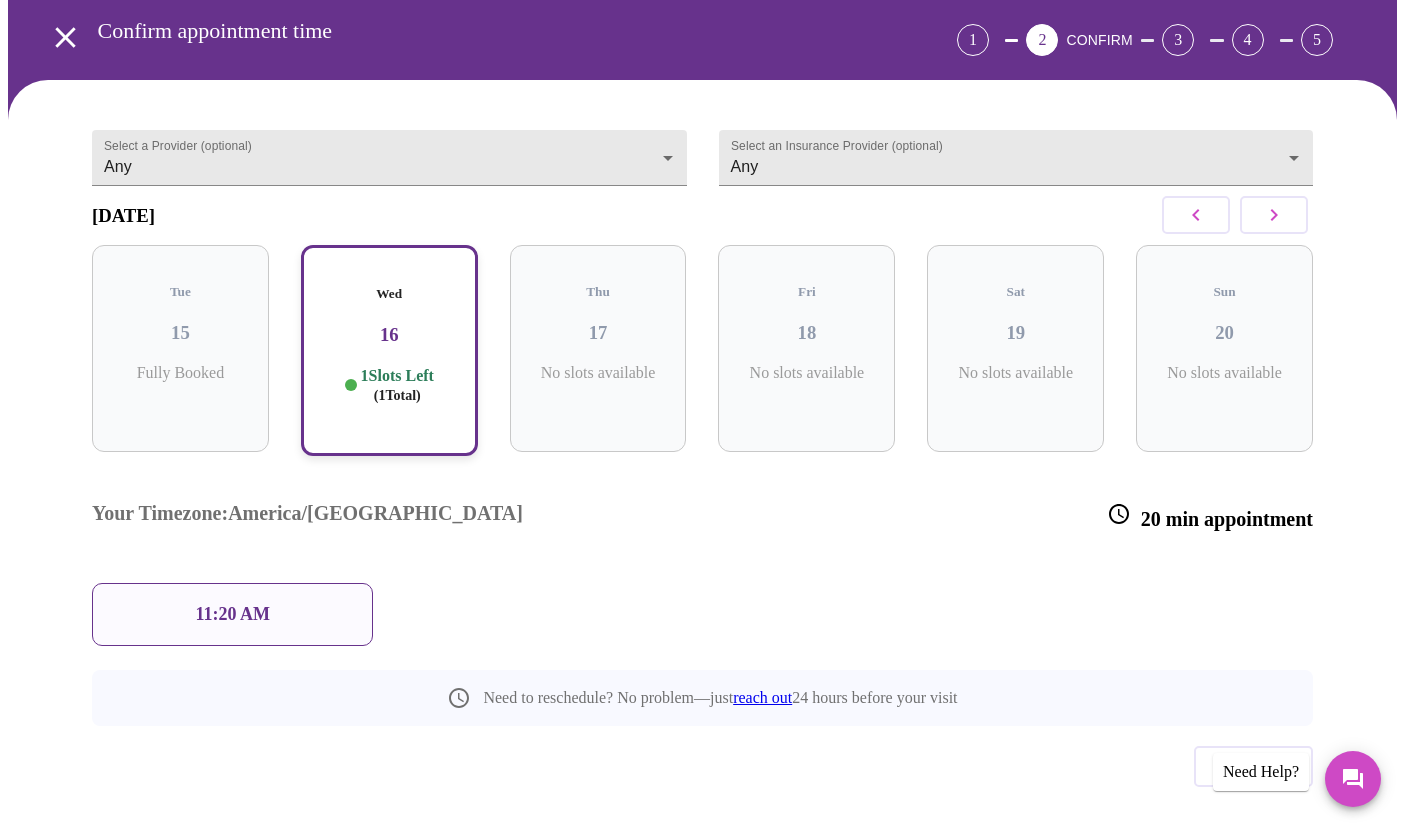 scroll, scrollTop: 82, scrollLeft: 0, axis: vertical 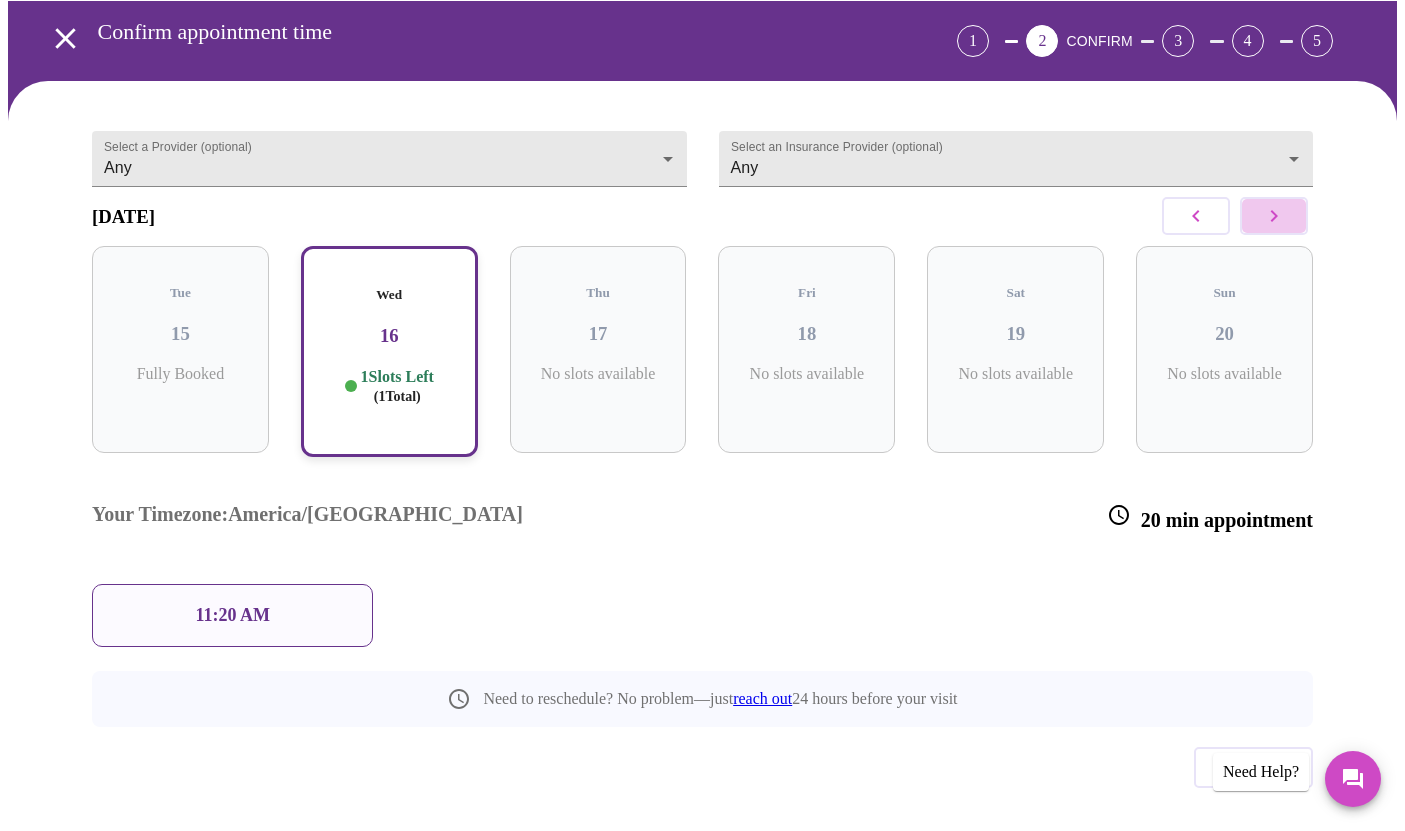click 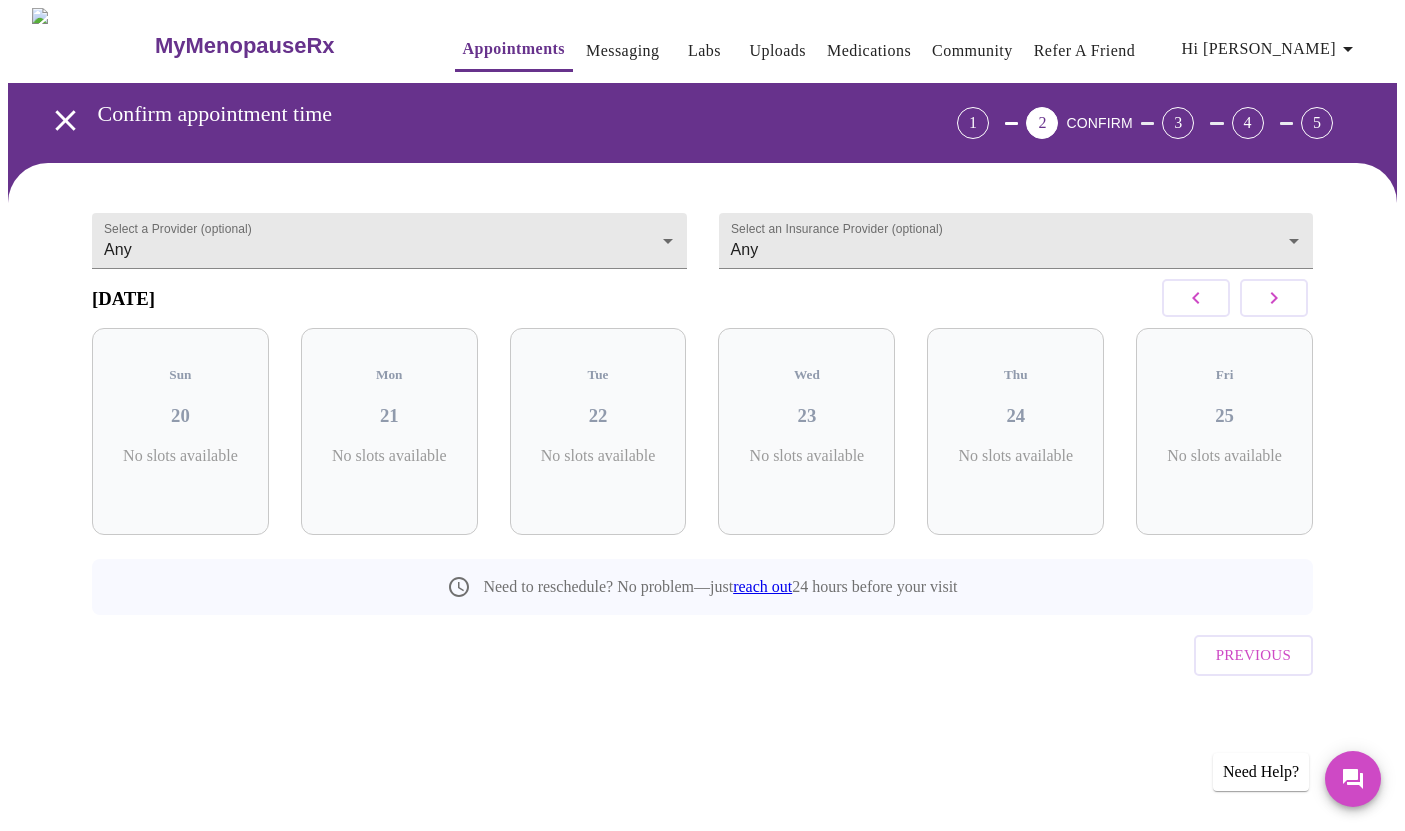 scroll, scrollTop: 0, scrollLeft: 0, axis: both 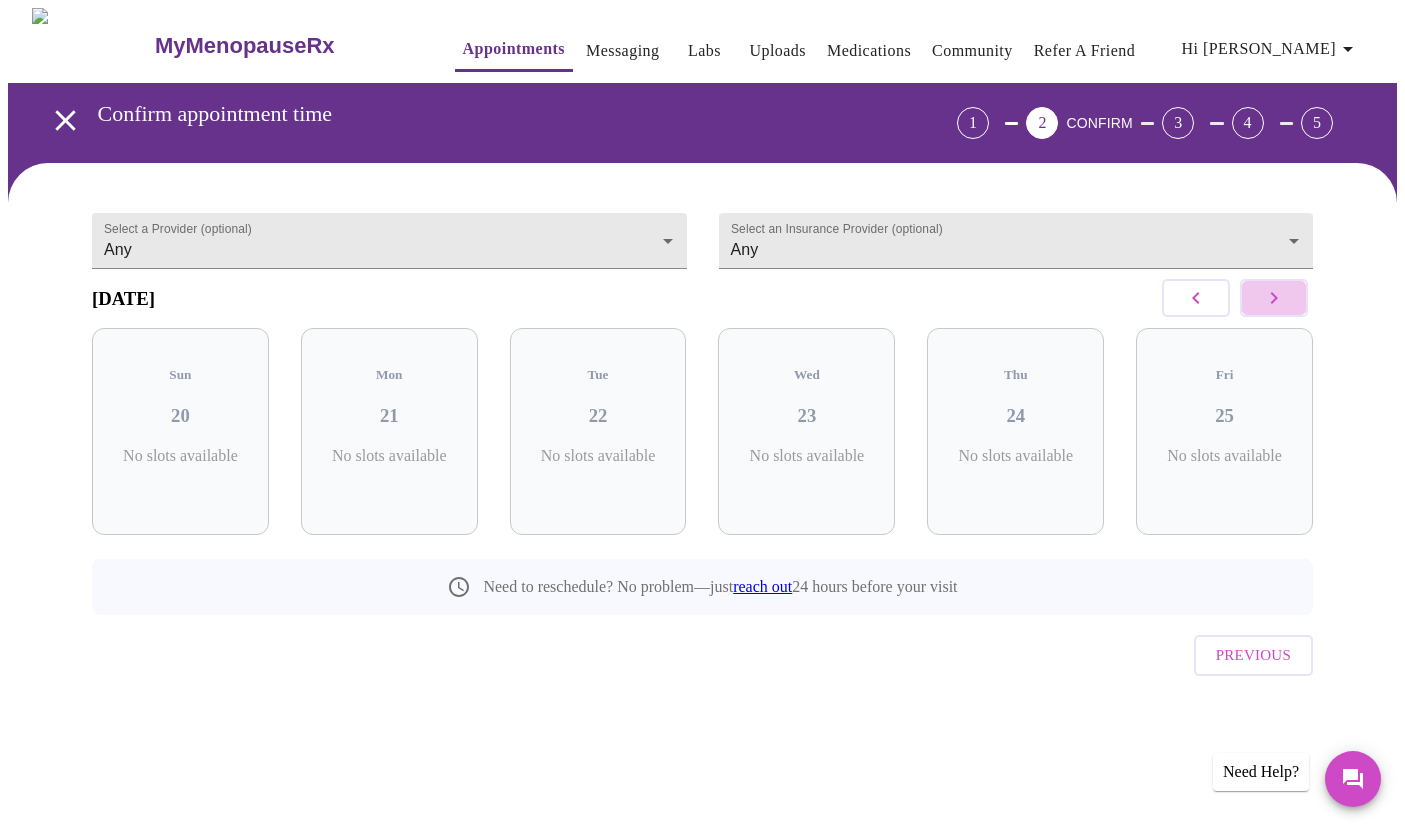 click 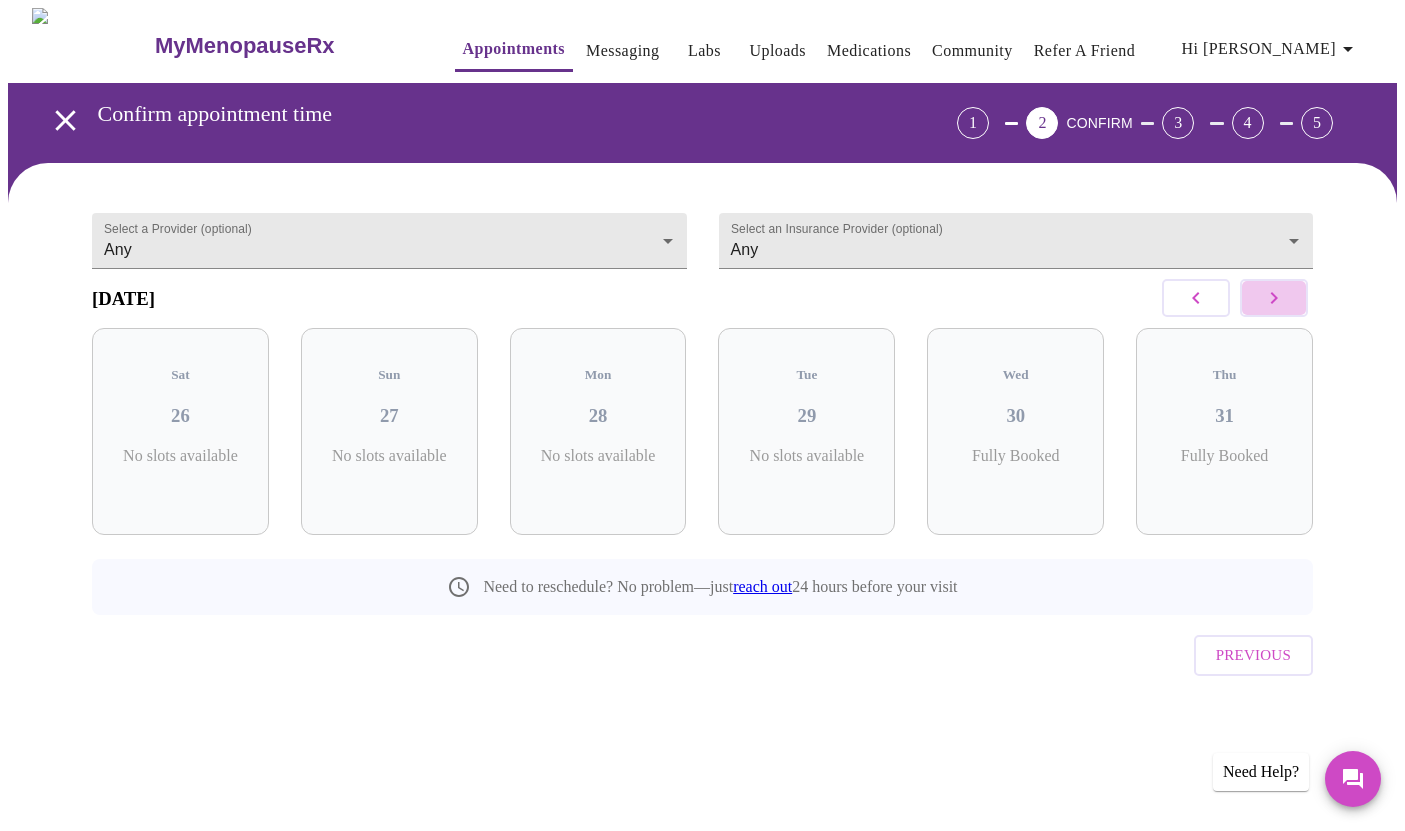 click 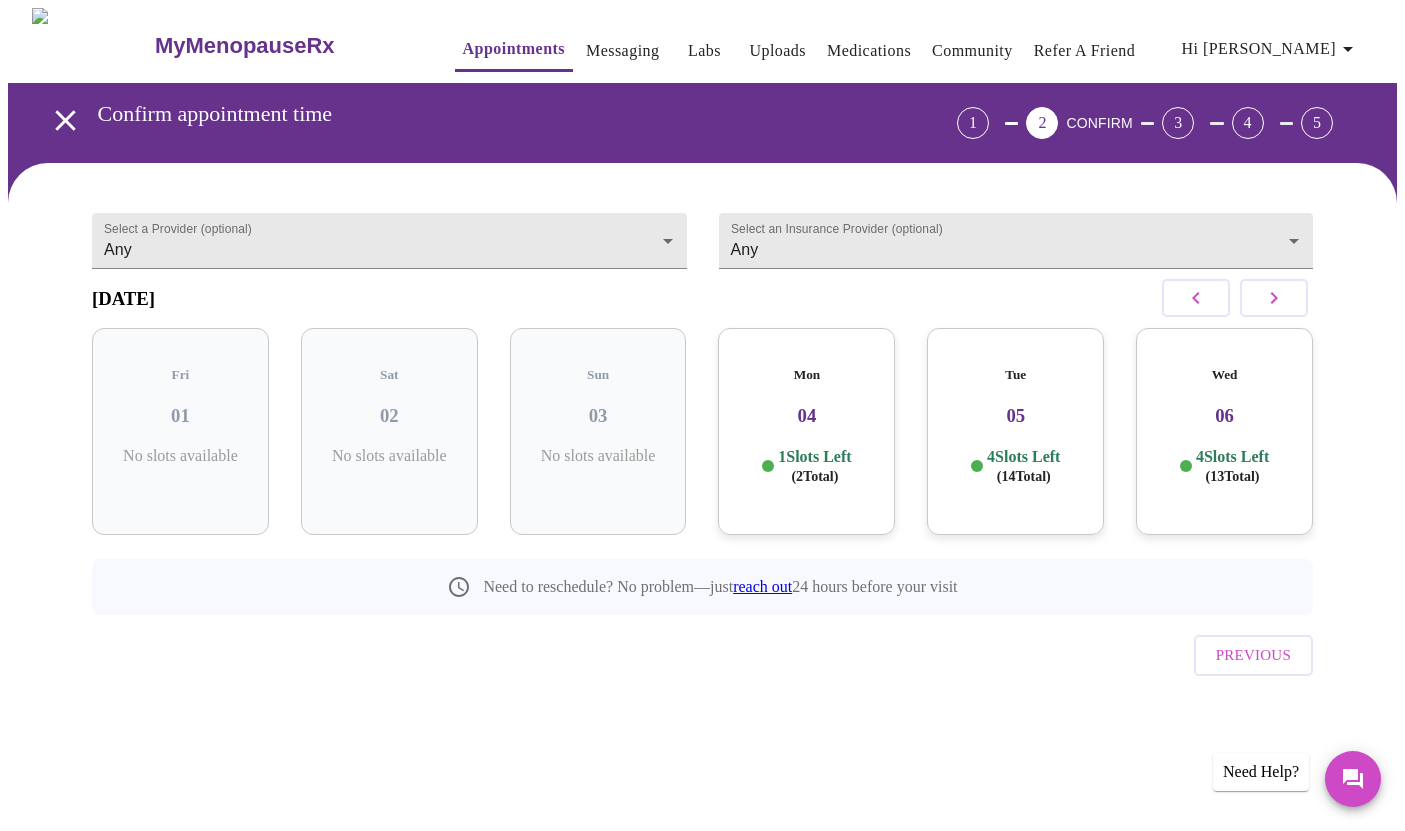 click on "1  Slots Left ( 2  Total)" at bounding box center [814, 466] 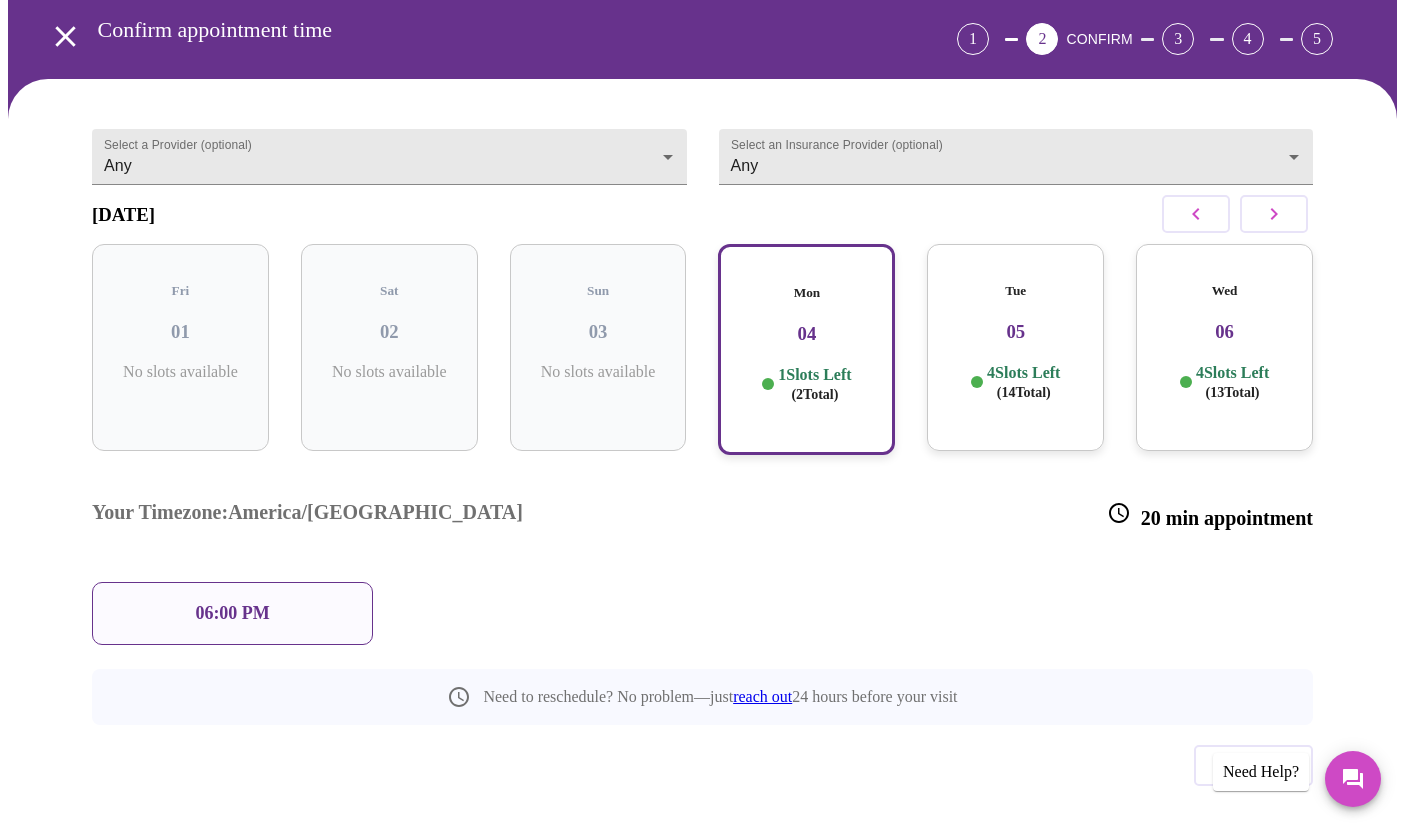 scroll, scrollTop: 82, scrollLeft: 0, axis: vertical 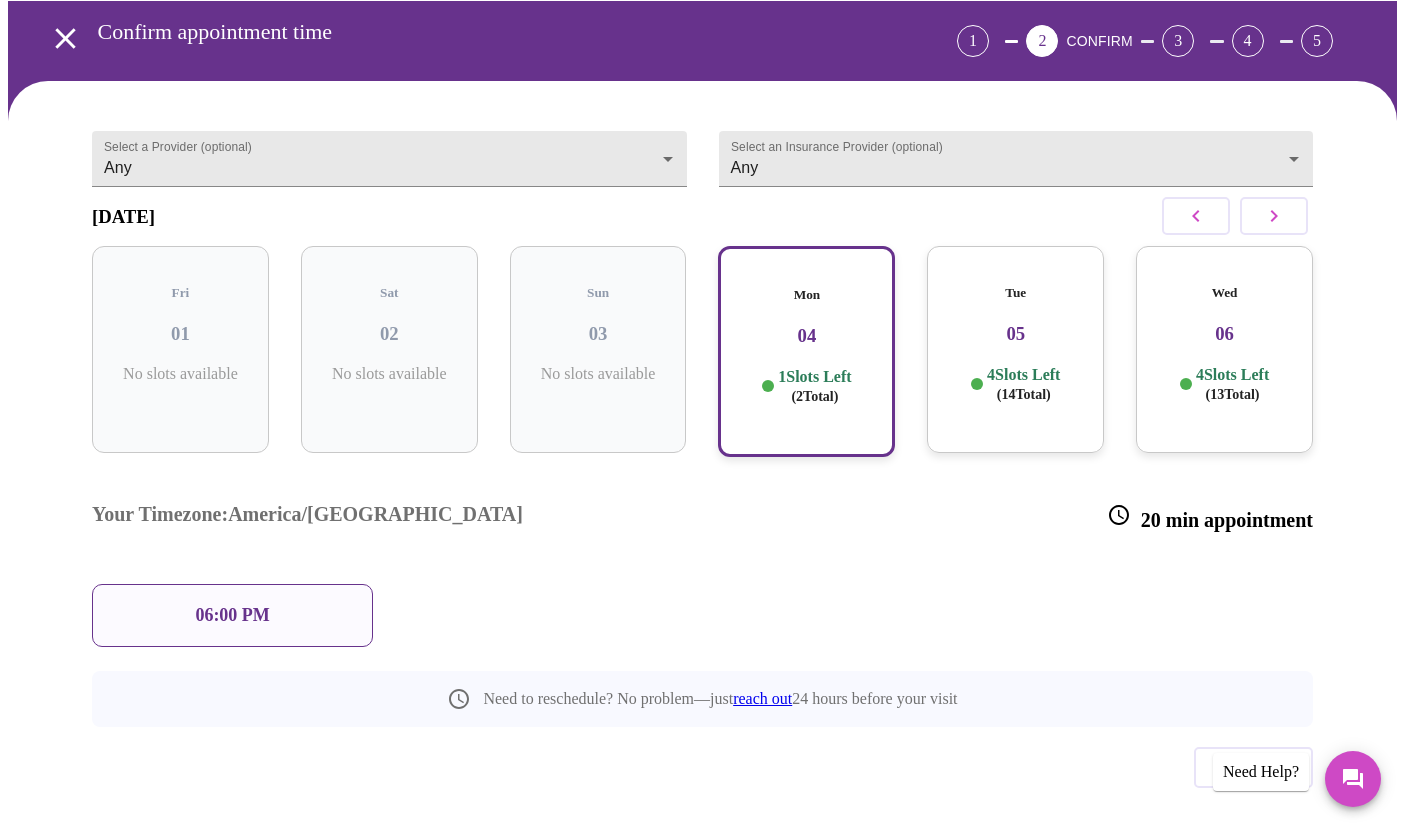click on "06:00 PM" at bounding box center [232, 615] 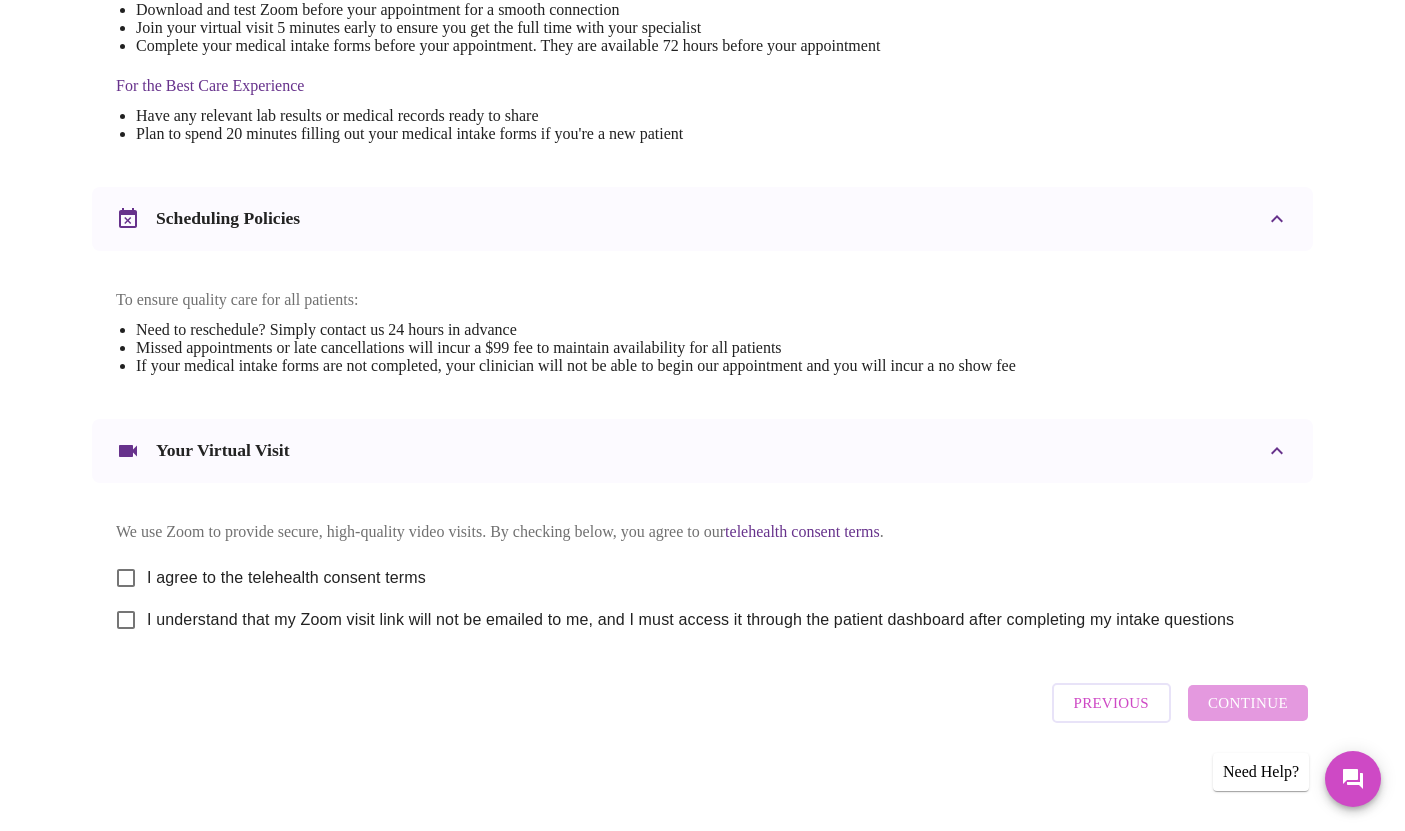 scroll, scrollTop: 594, scrollLeft: 0, axis: vertical 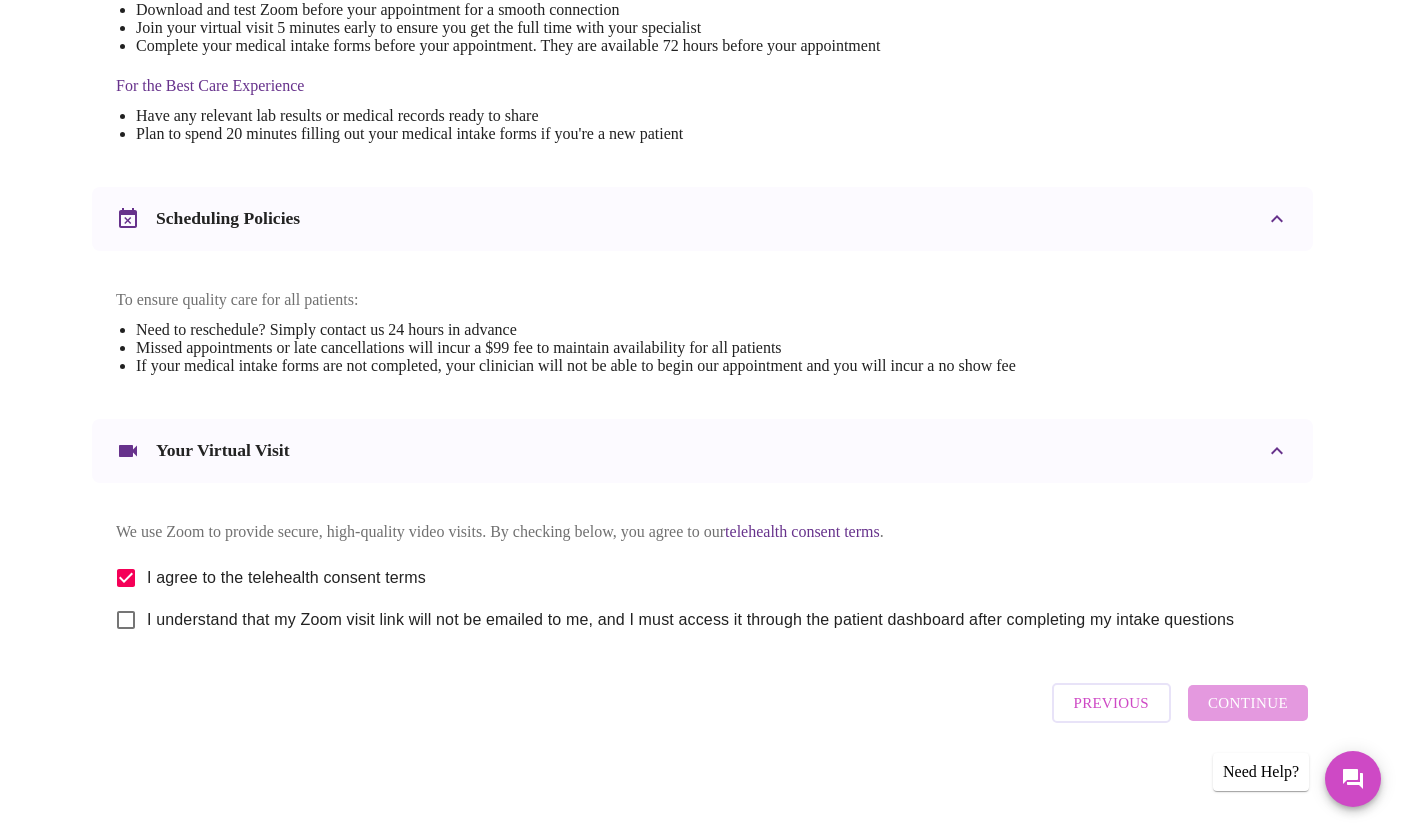 click on "I understand that my Zoom visit link will not be emailed to me, and I must access it through the patient dashboard after completing my intake questions" at bounding box center (126, 620) 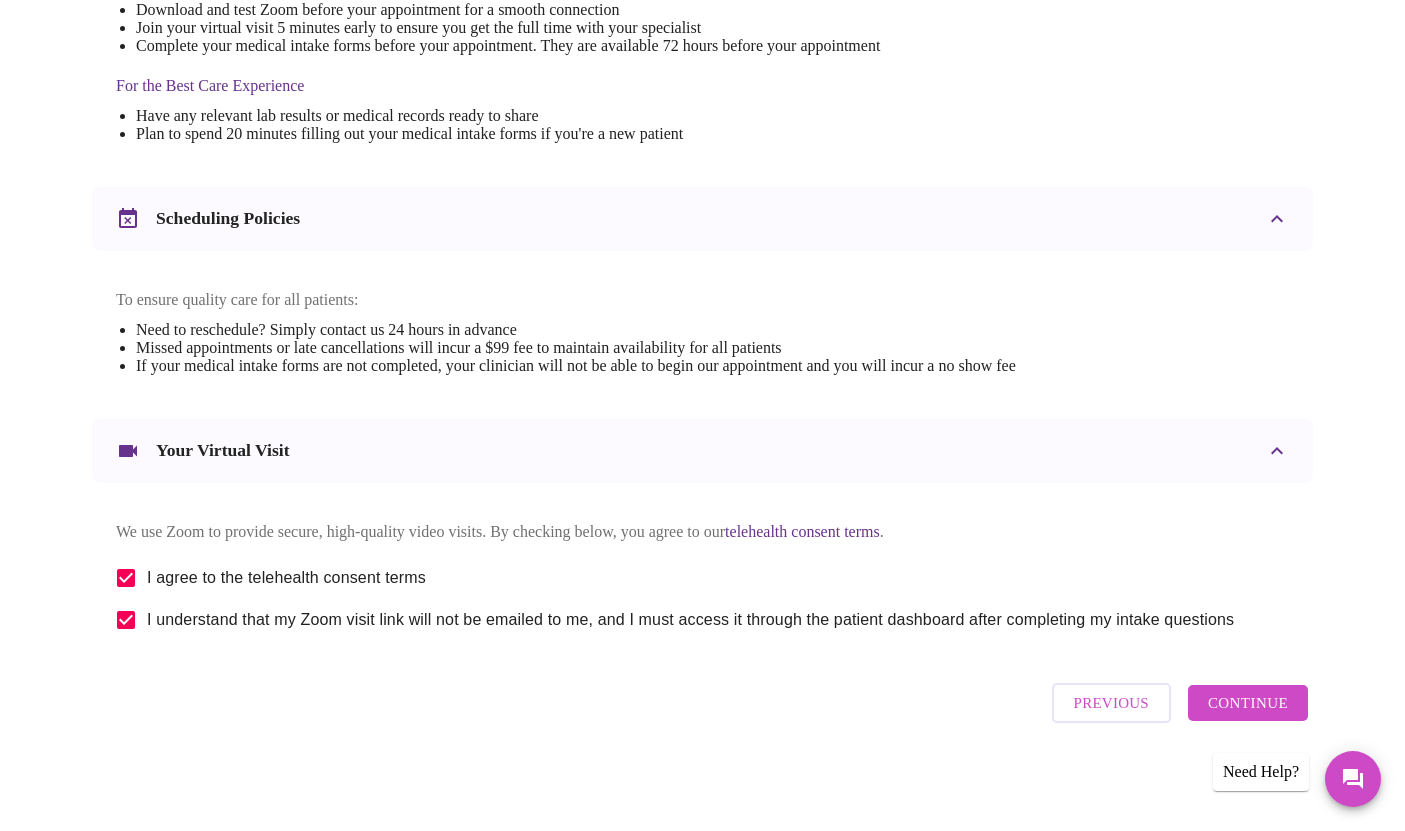 scroll, scrollTop: 594, scrollLeft: 0, axis: vertical 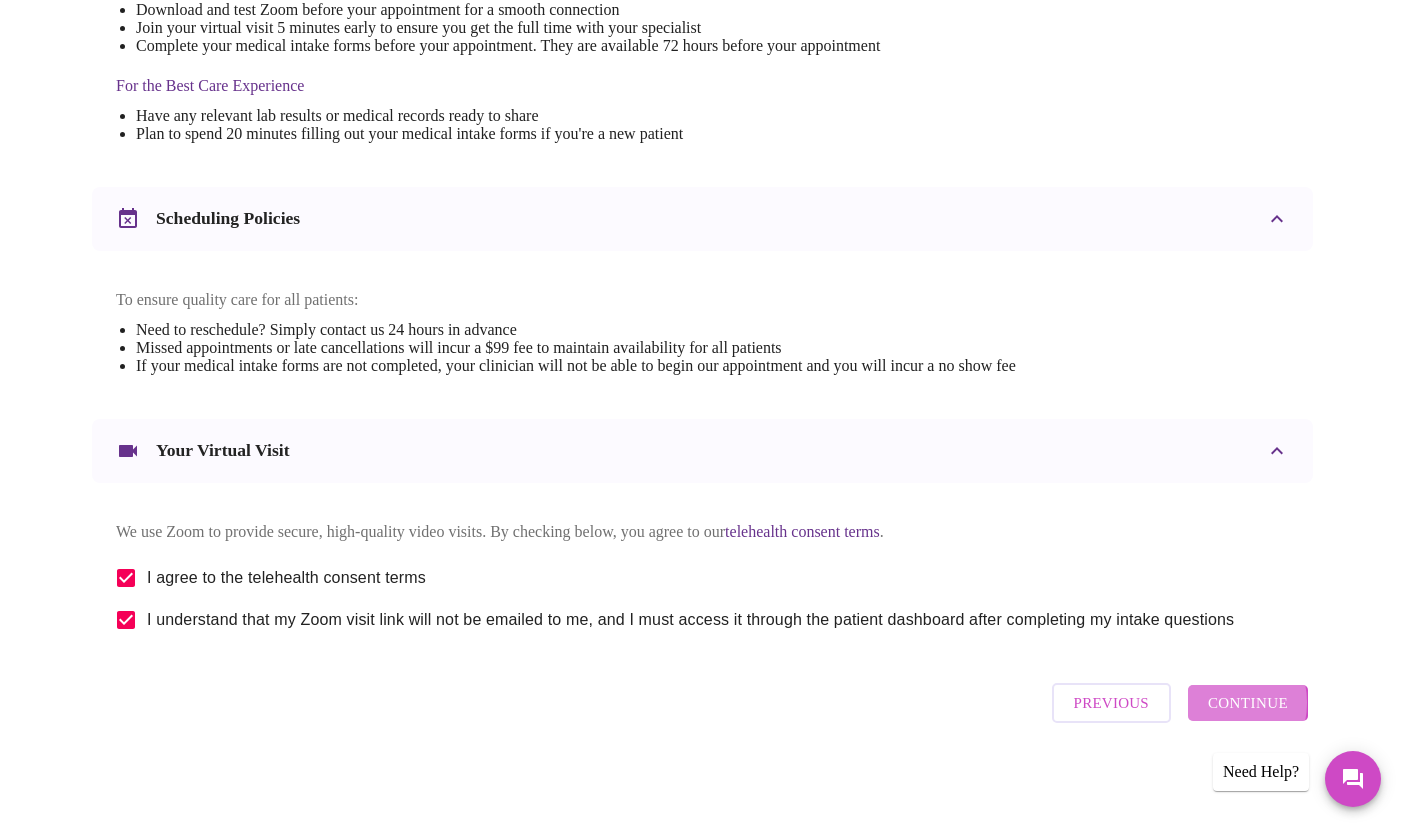 click on "Continue" at bounding box center (1248, 703) 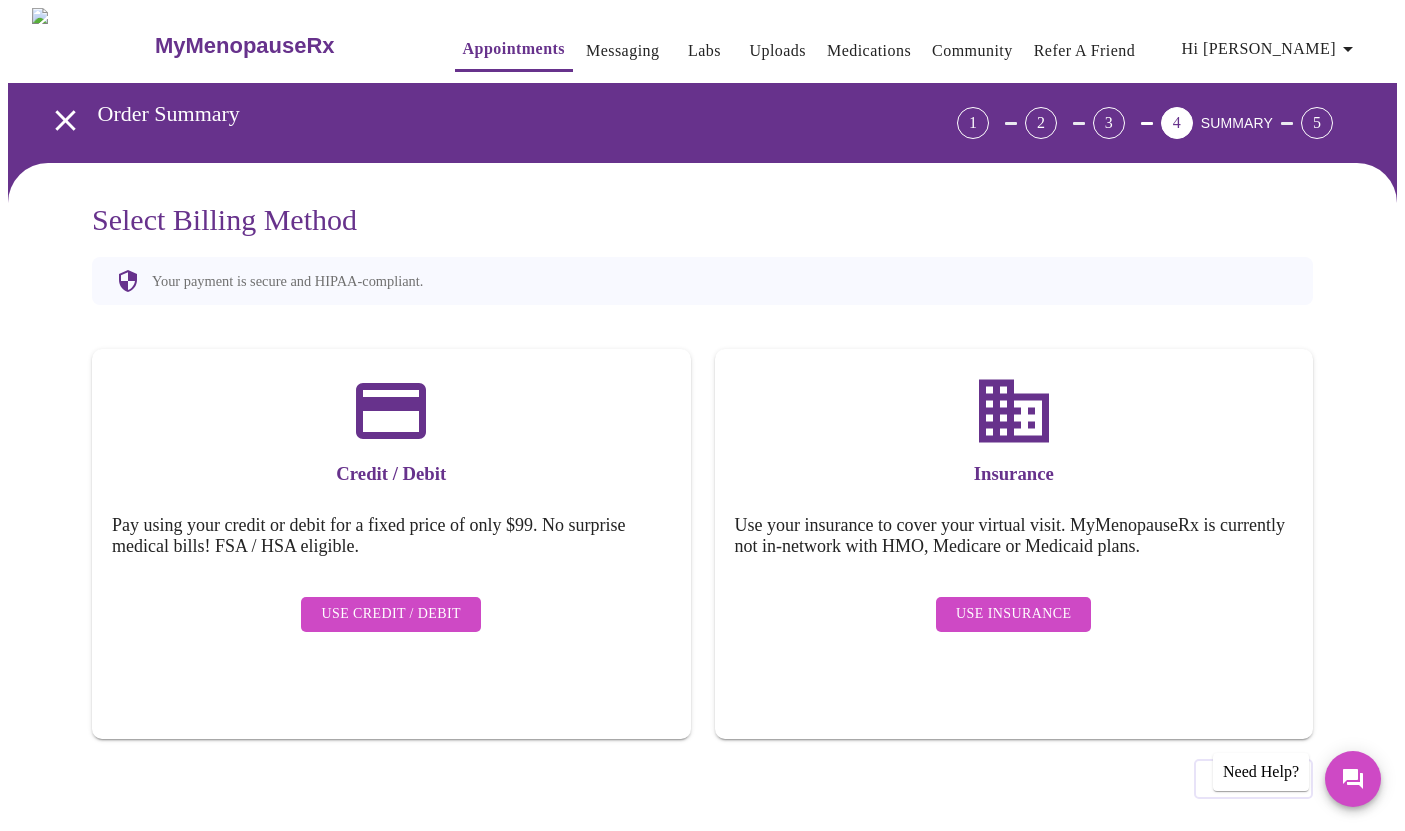 scroll, scrollTop: 0, scrollLeft: 0, axis: both 